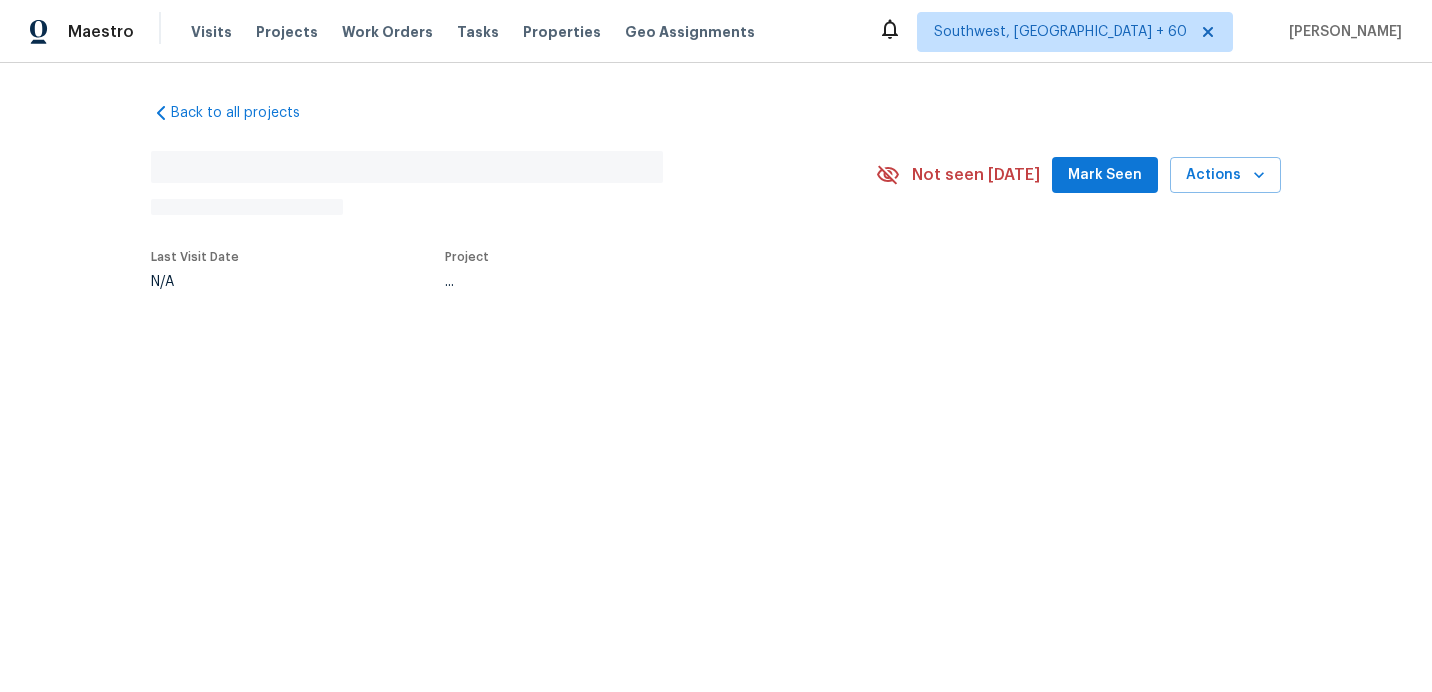 scroll, scrollTop: 0, scrollLeft: 0, axis: both 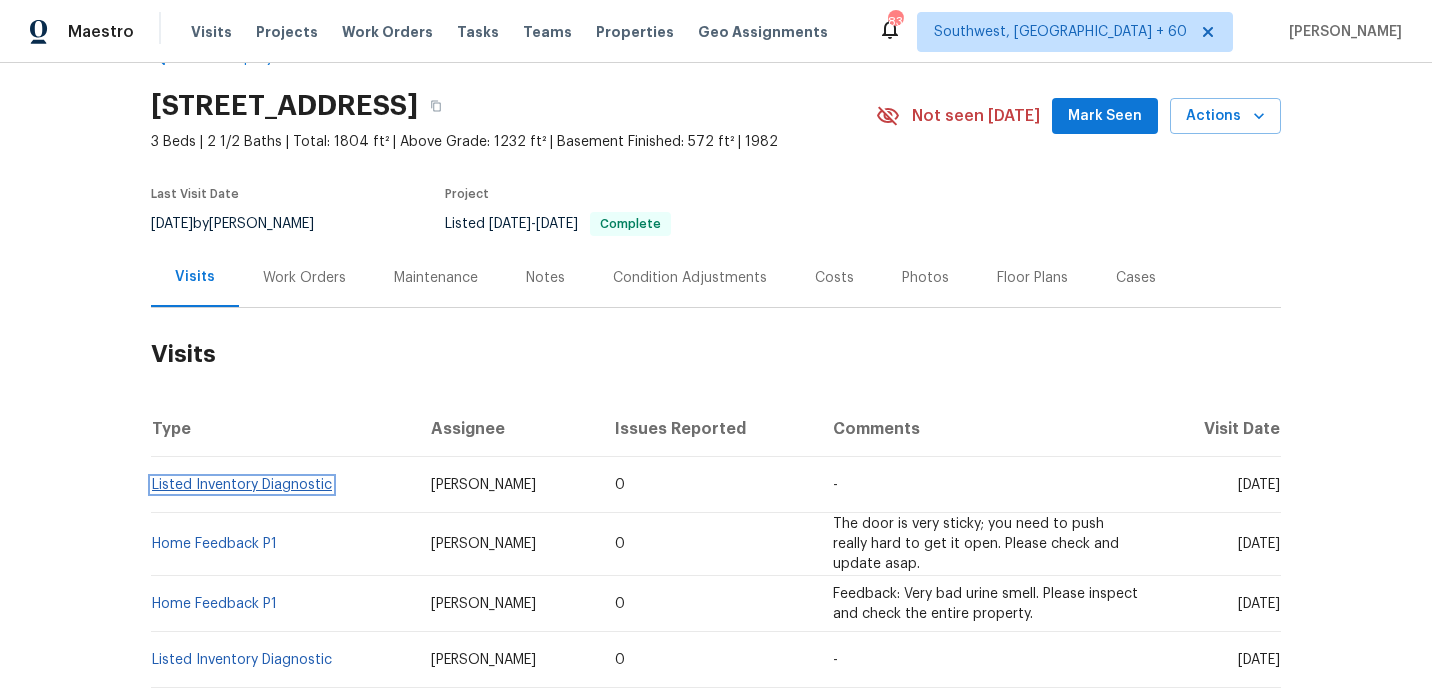 click on "Listed Inventory Diagnostic" at bounding box center [242, 485] 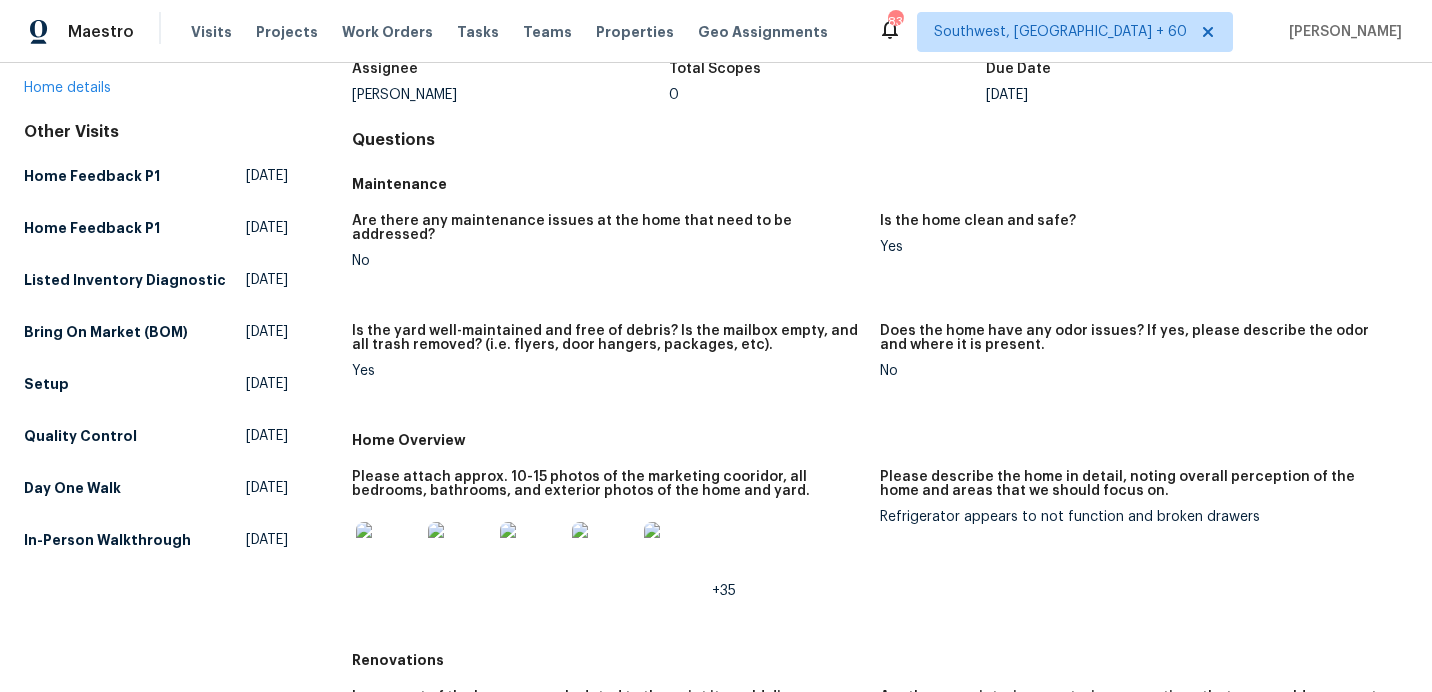 scroll, scrollTop: 0, scrollLeft: 0, axis: both 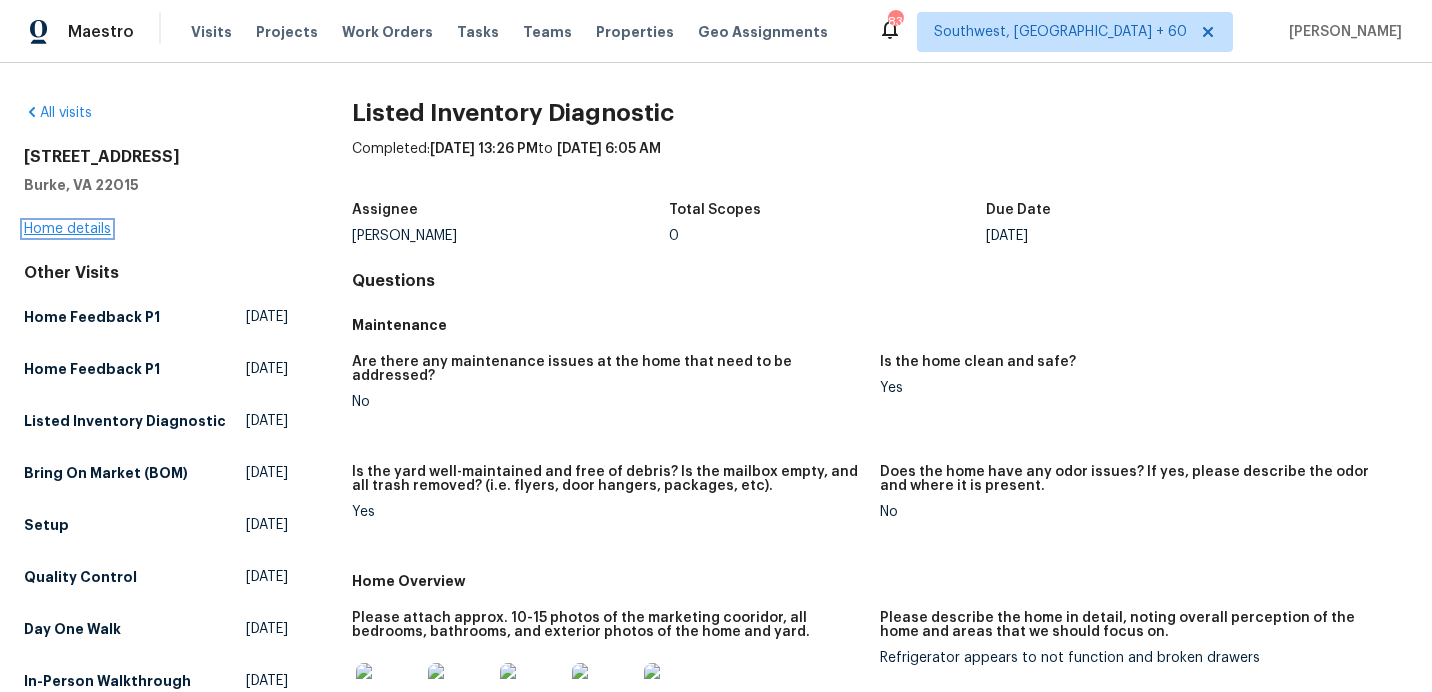 click on "Home details" at bounding box center (67, 229) 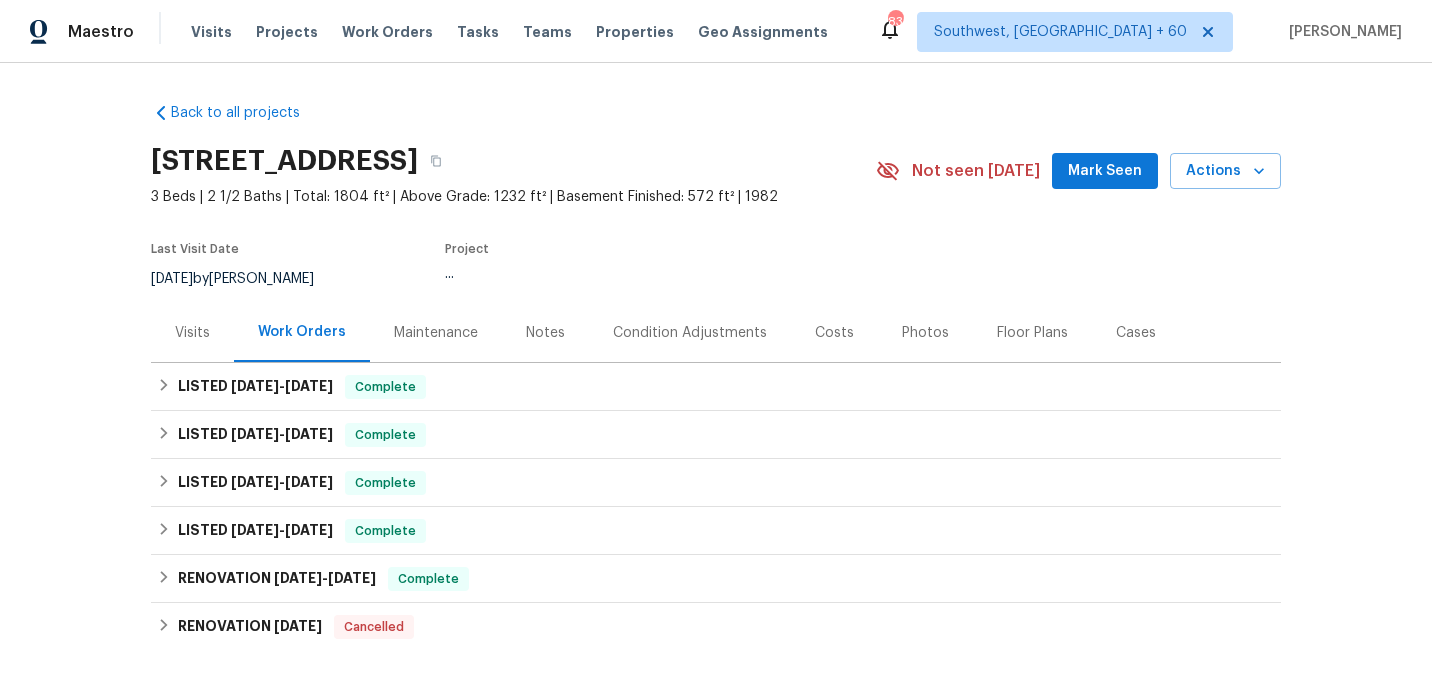 click on "Visits" at bounding box center [192, 333] 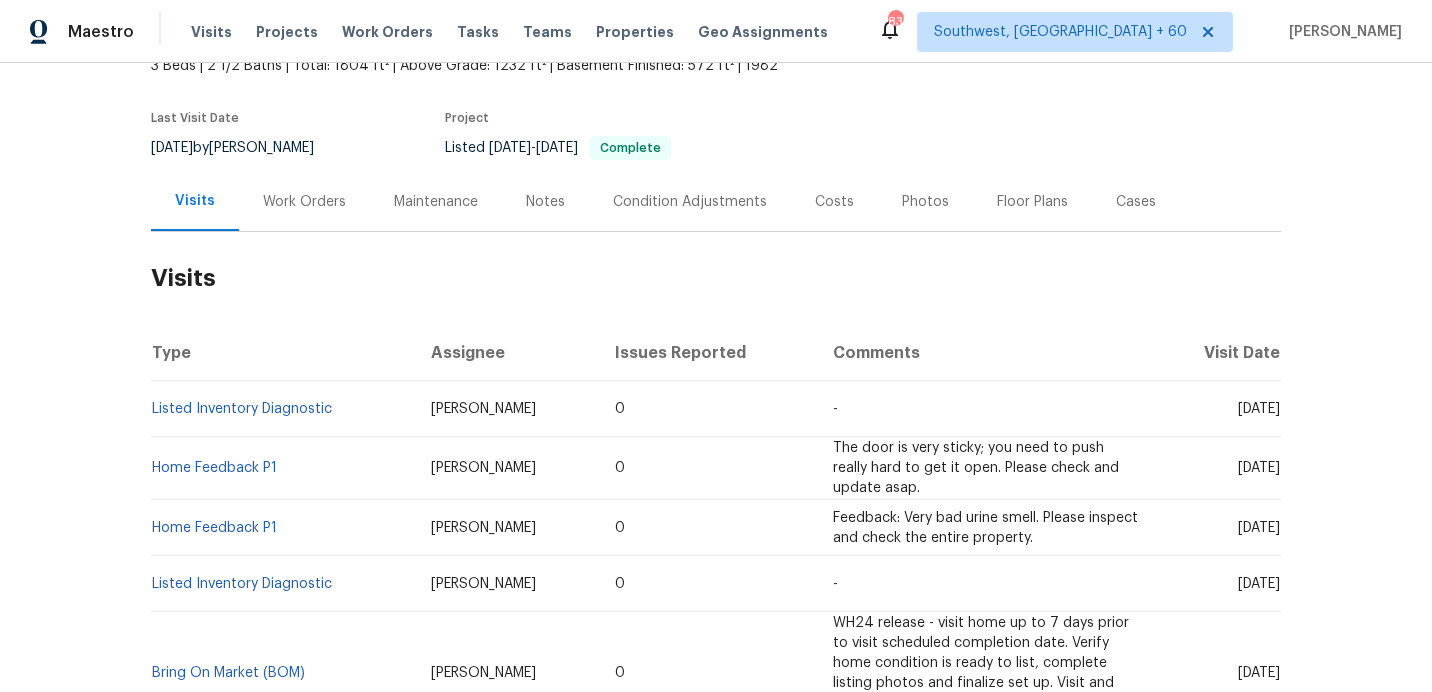 scroll, scrollTop: 81, scrollLeft: 0, axis: vertical 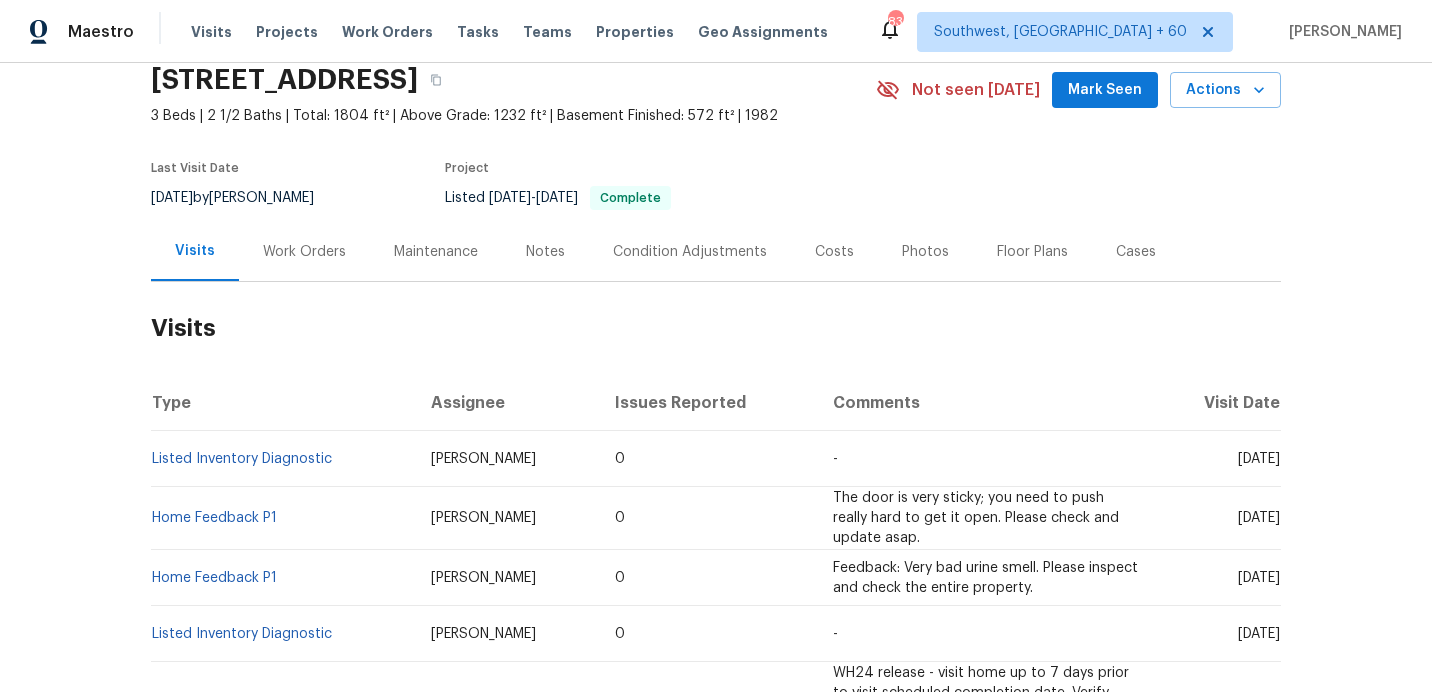 click on "Cases" at bounding box center (1136, 252) 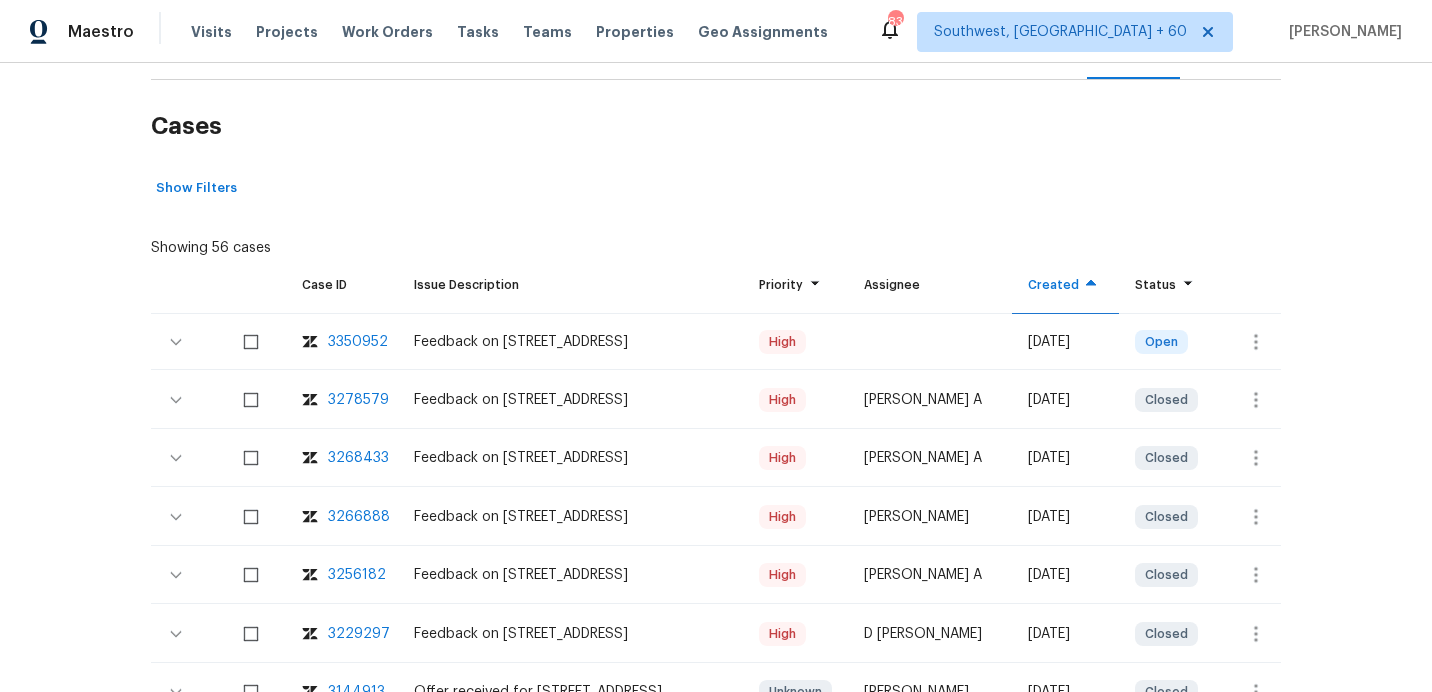 scroll, scrollTop: 285, scrollLeft: 0, axis: vertical 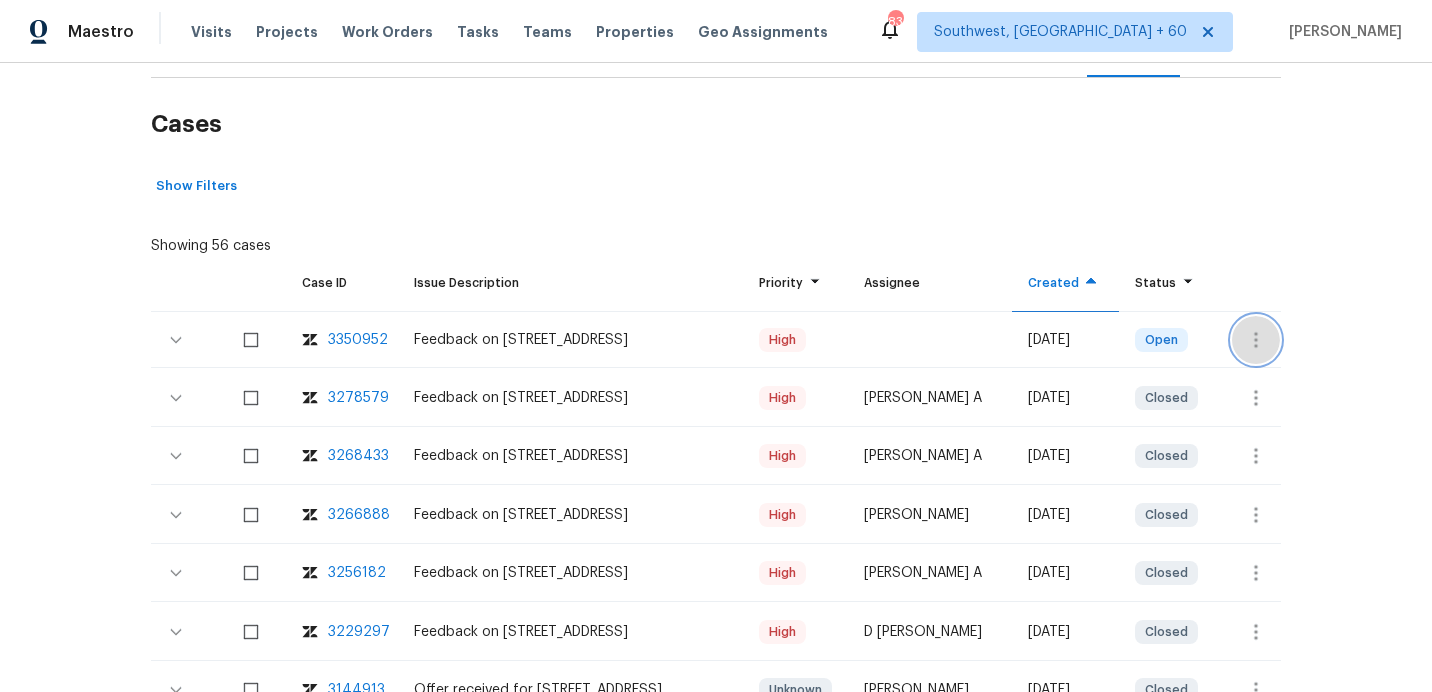 click 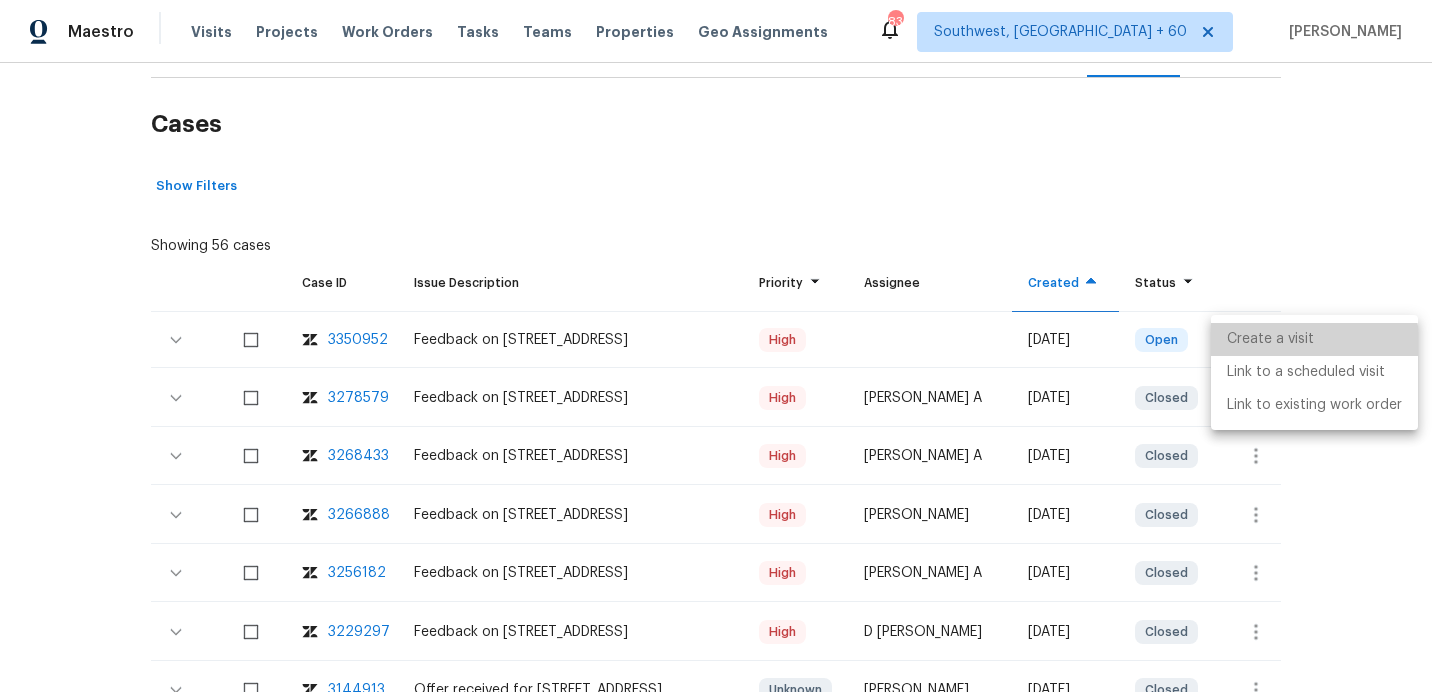 click on "Create a visit" at bounding box center (1314, 339) 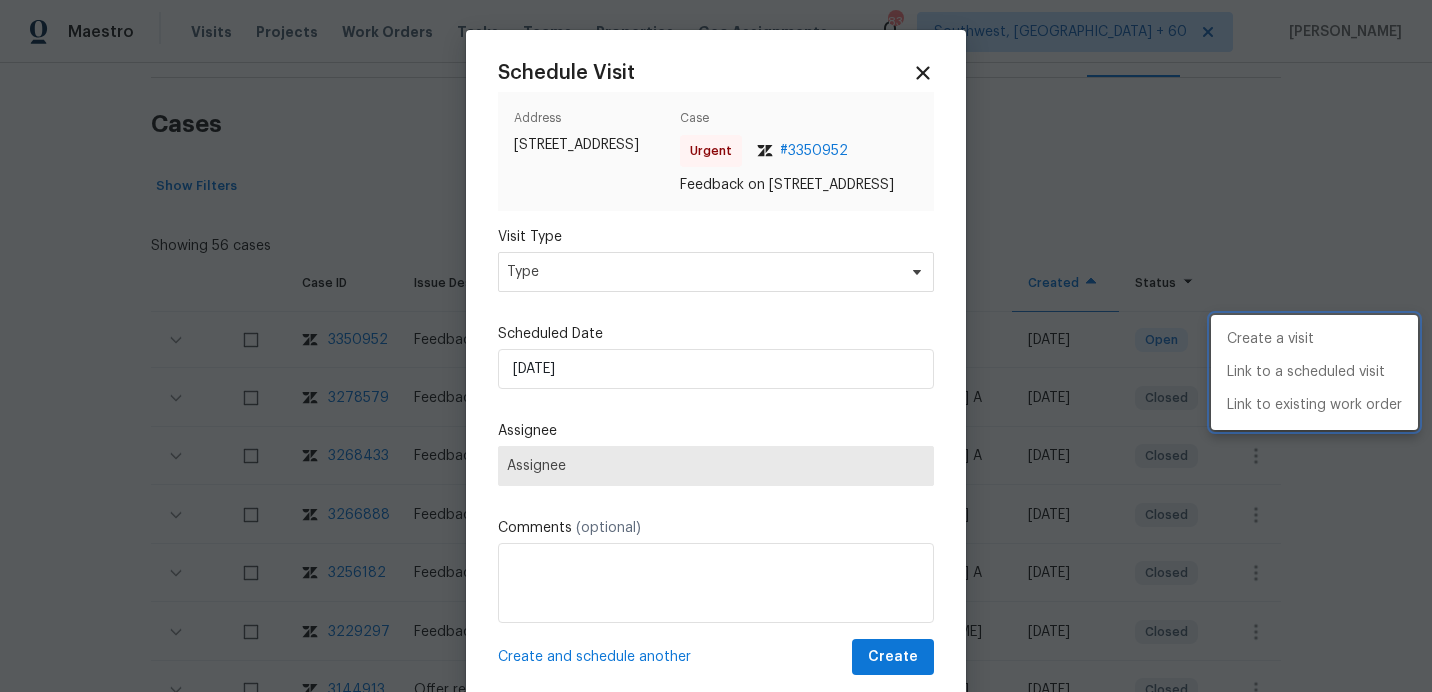 click at bounding box center (716, 346) 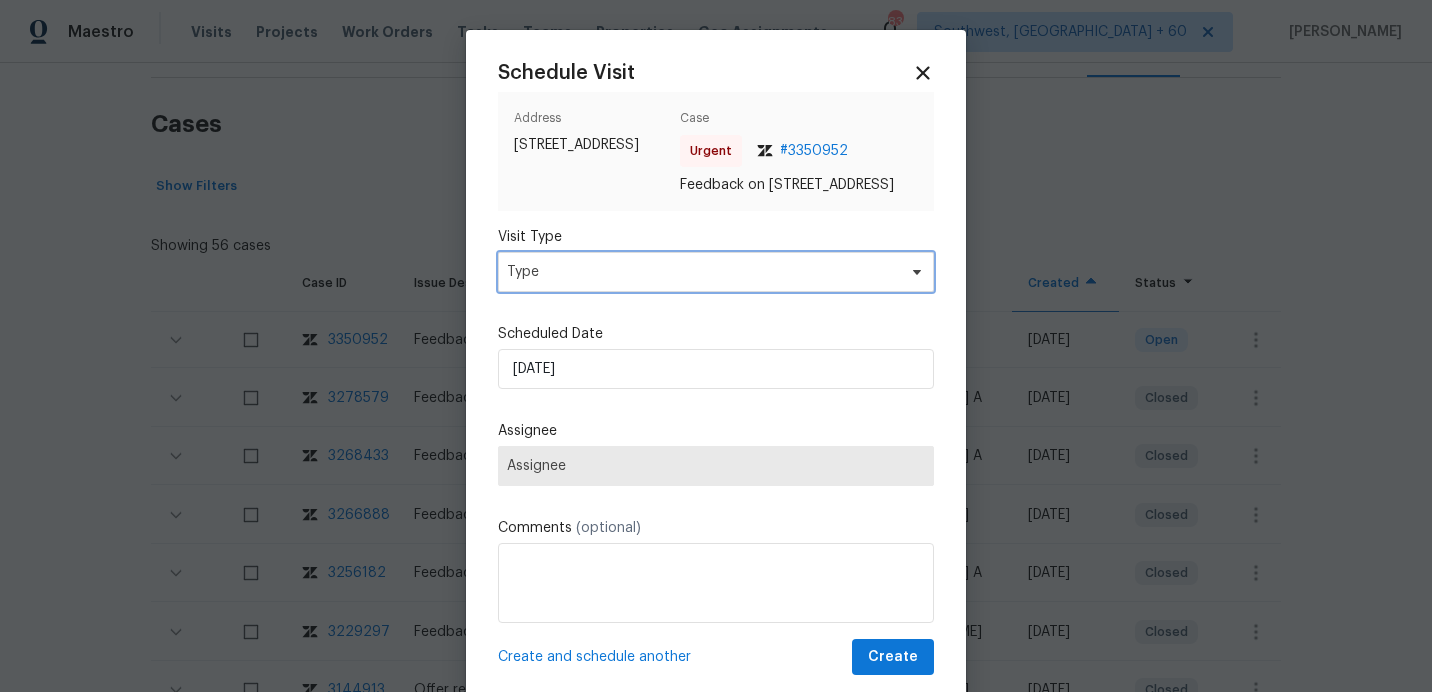 click on "Type" at bounding box center [716, 272] 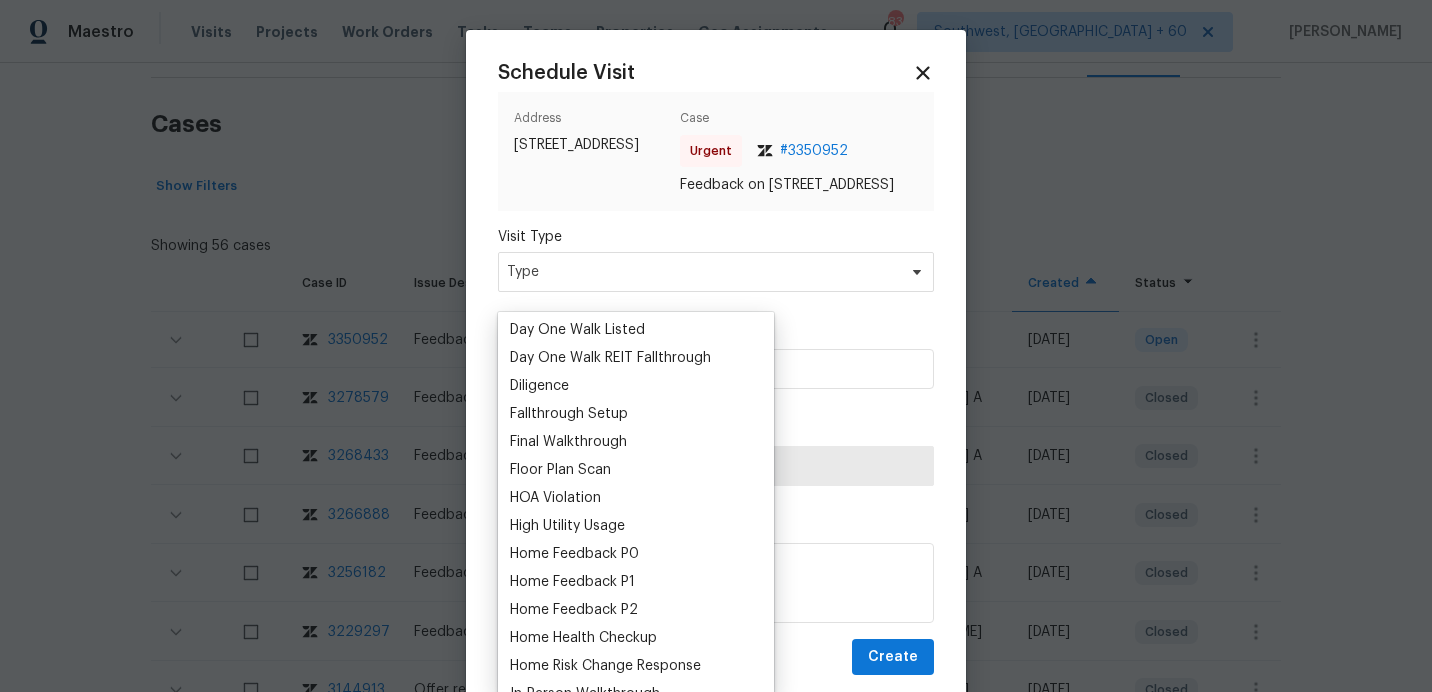 scroll, scrollTop: 0, scrollLeft: 0, axis: both 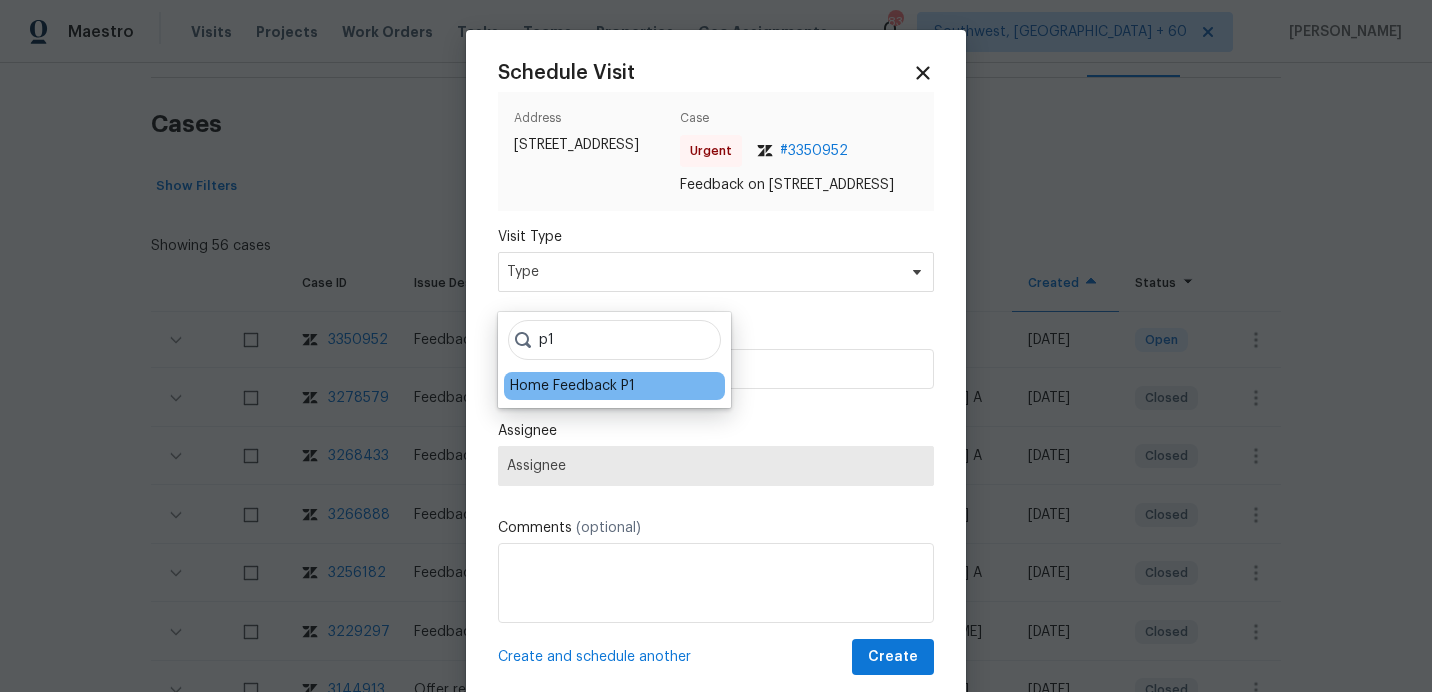 type on "p1" 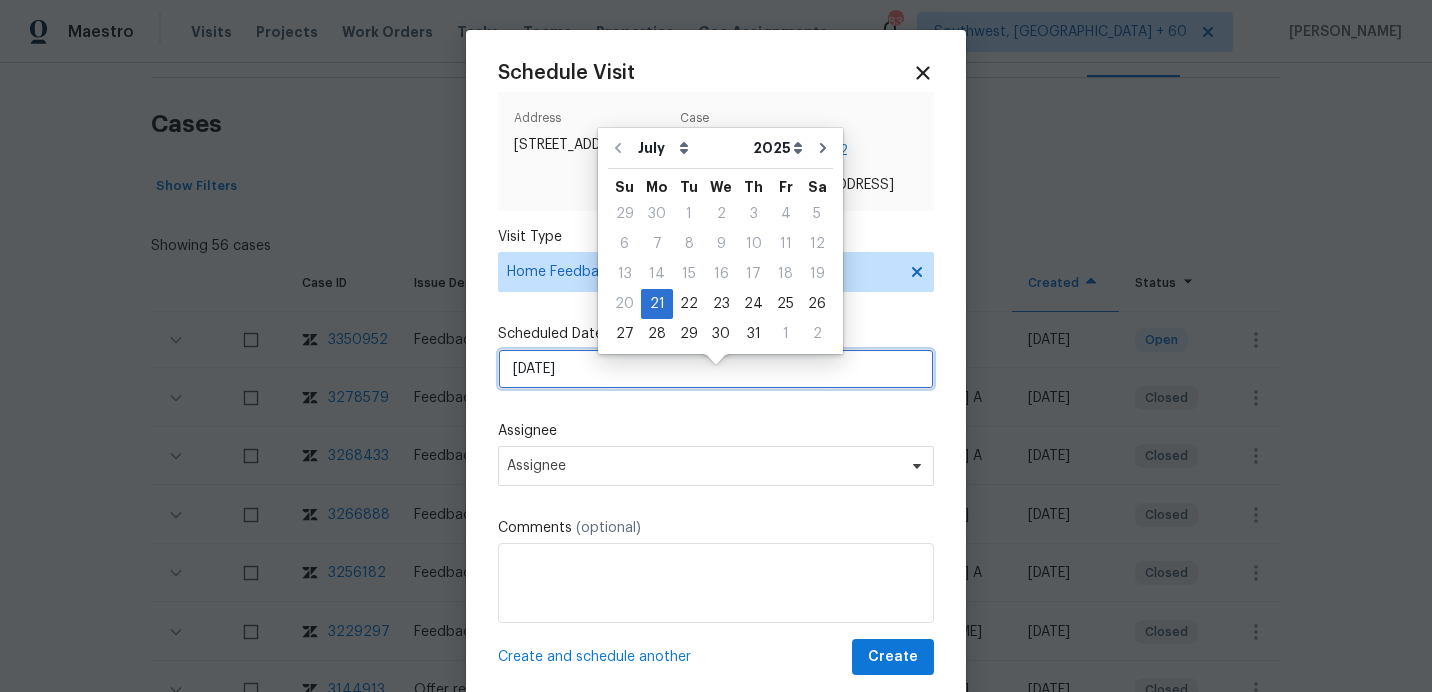 click on "[DATE]" at bounding box center (716, 369) 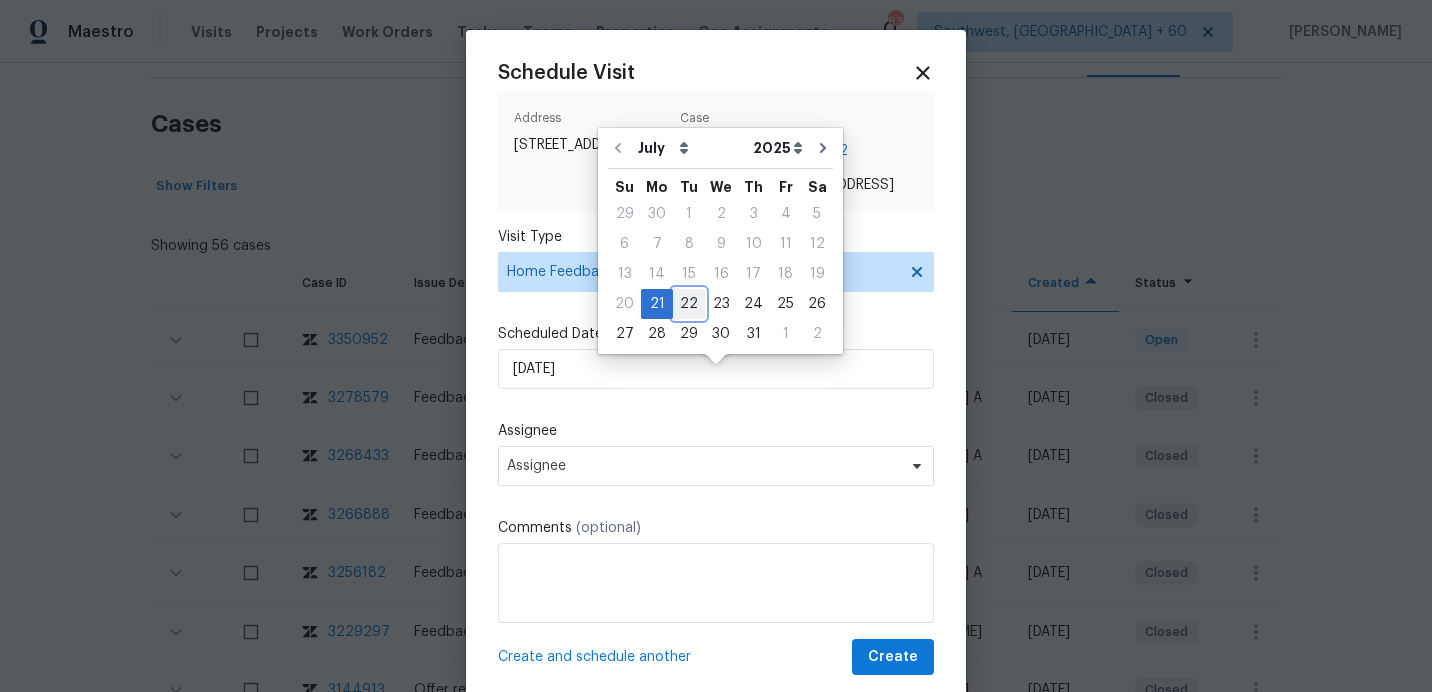 click on "22" at bounding box center (689, 304) 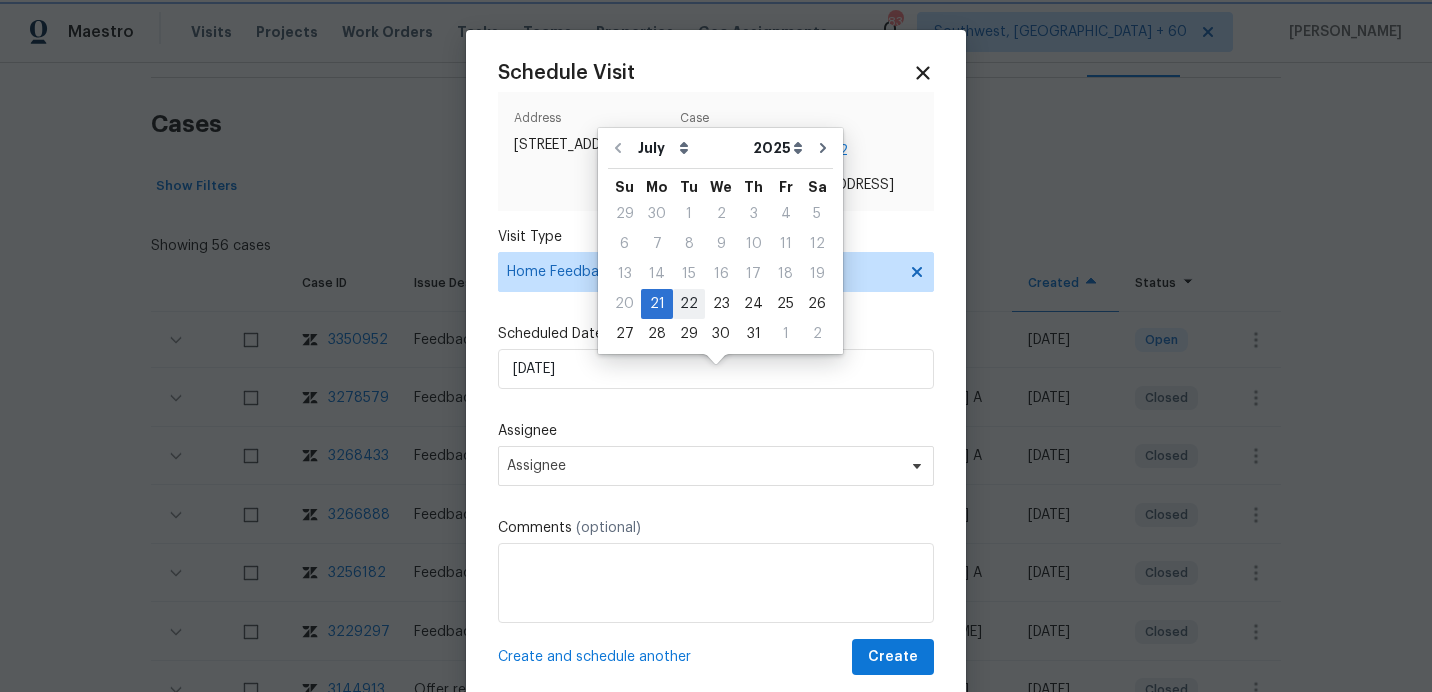 type on "[DATE]" 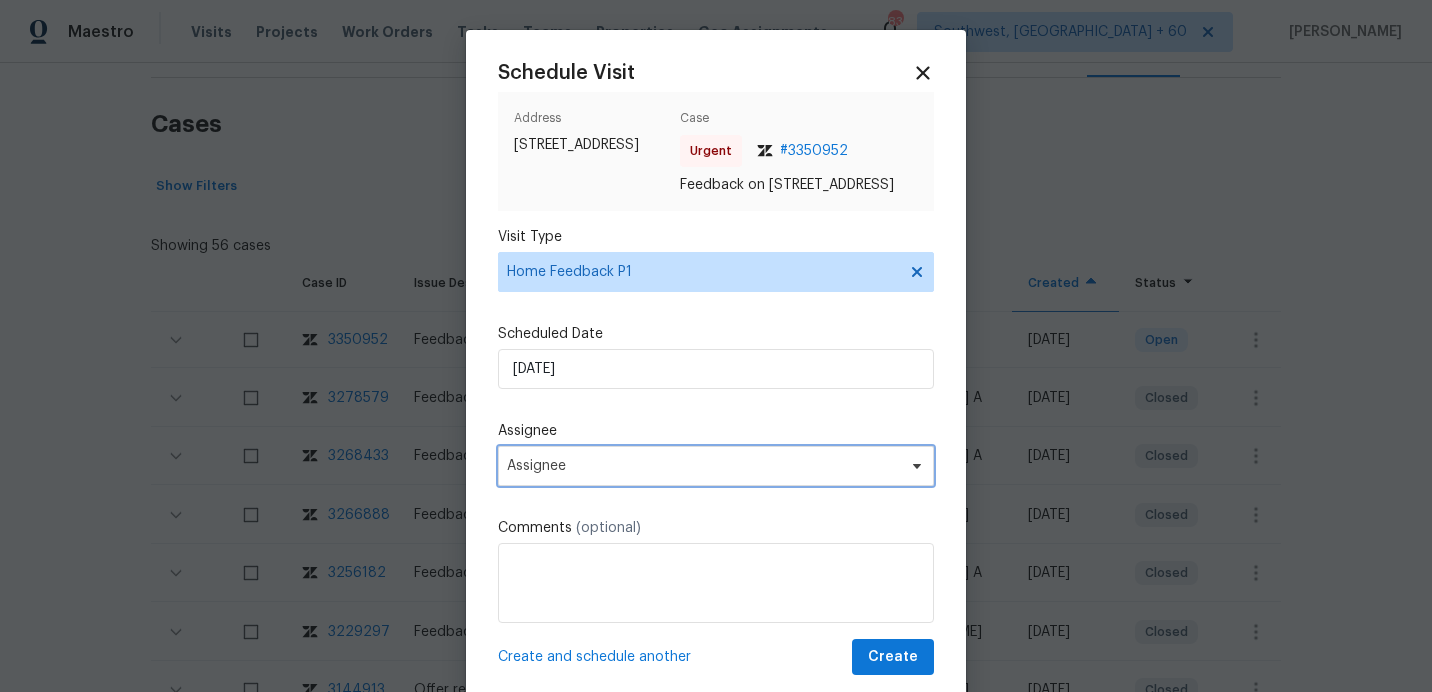 click on "Assignee" at bounding box center (716, 466) 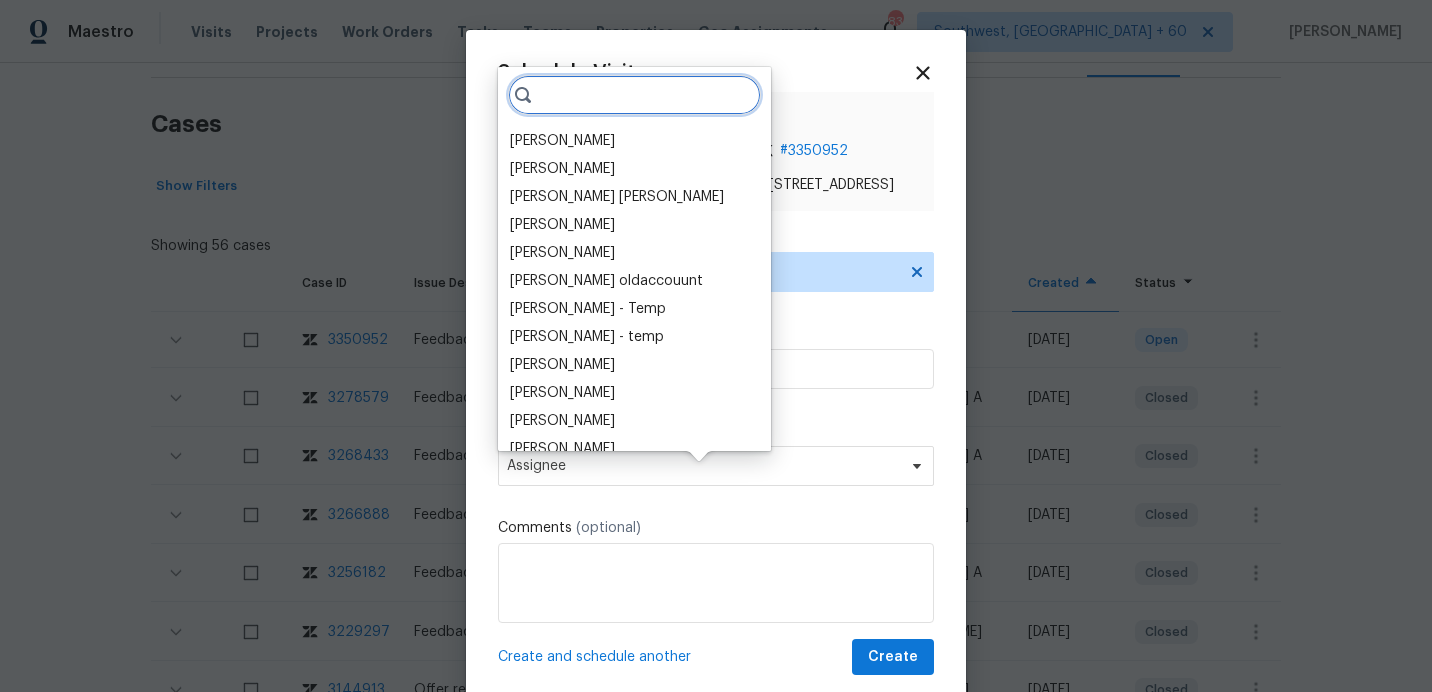 paste on "[PERSON_NAME]" 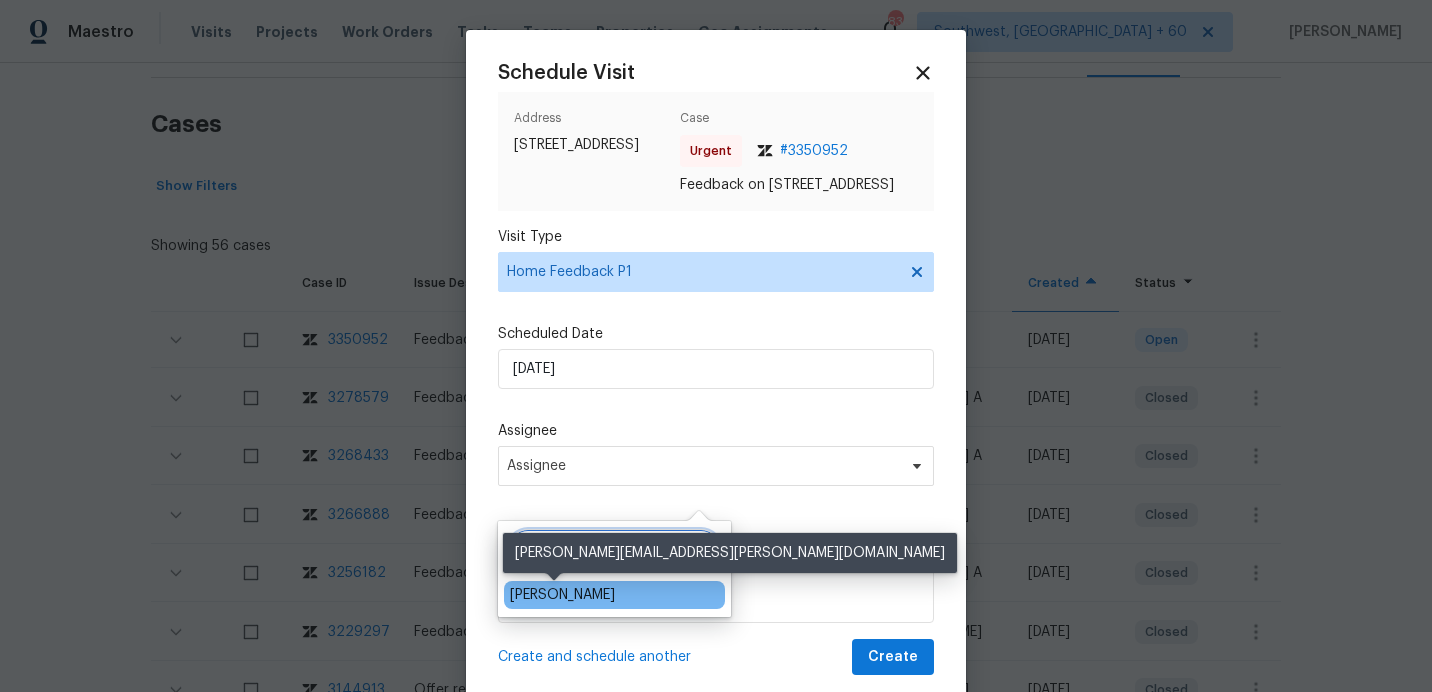type on "[PERSON_NAME]" 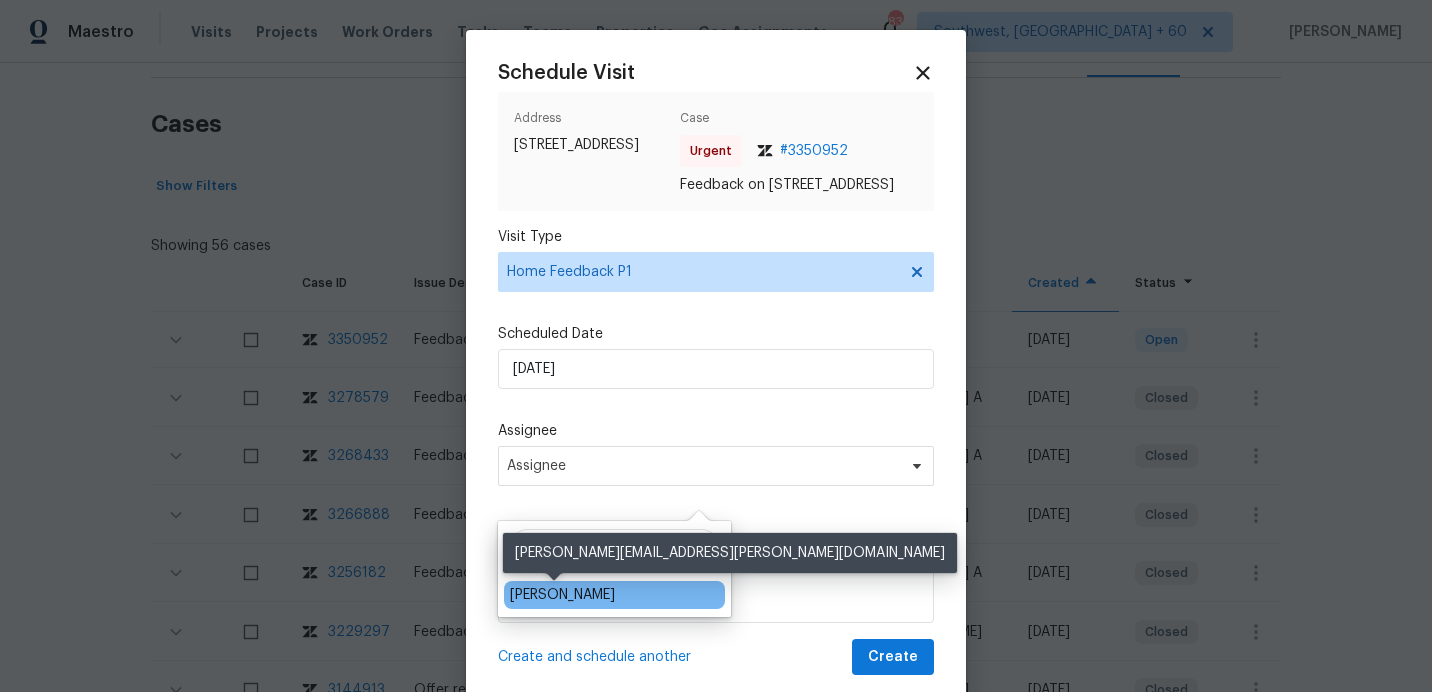 click on "[PERSON_NAME]" at bounding box center (562, 595) 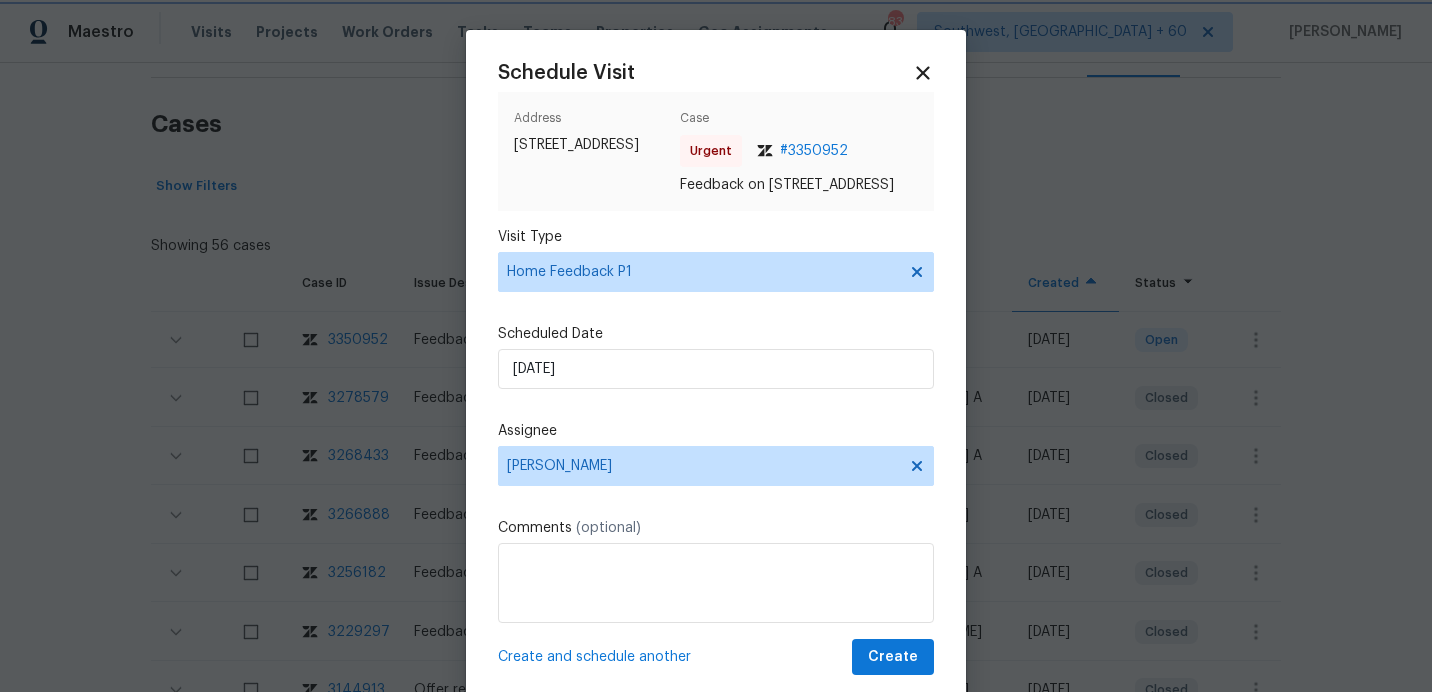 scroll, scrollTop: 65, scrollLeft: 0, axis: vertical 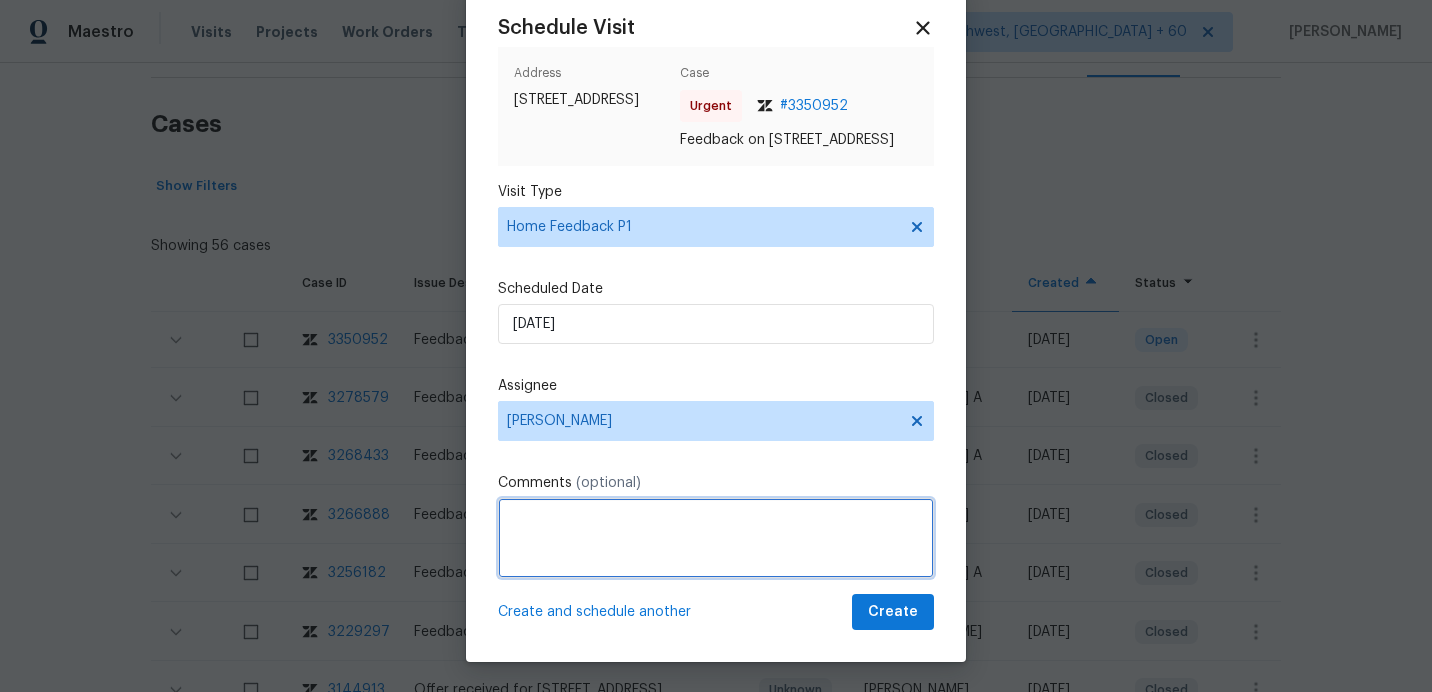 click at bounding box center (716, 538) 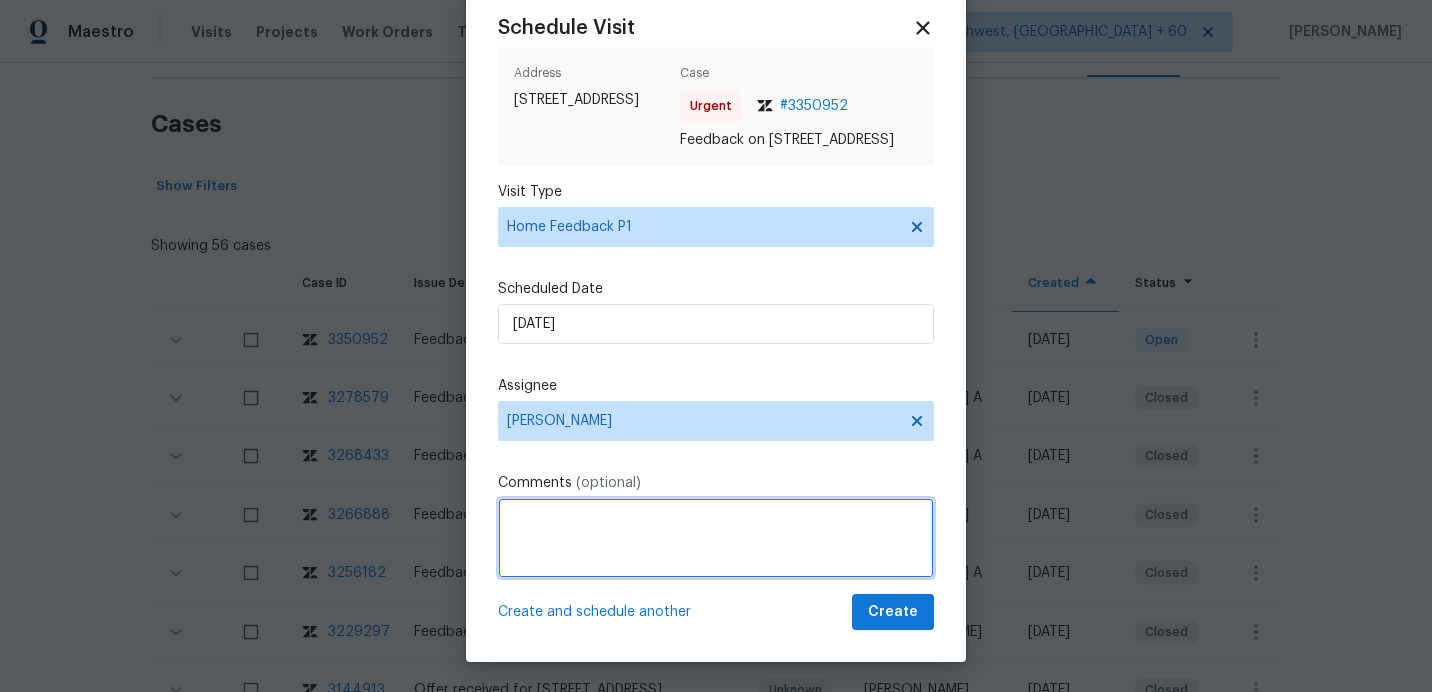 paste on "Feedback Message: Smells like cat piss" 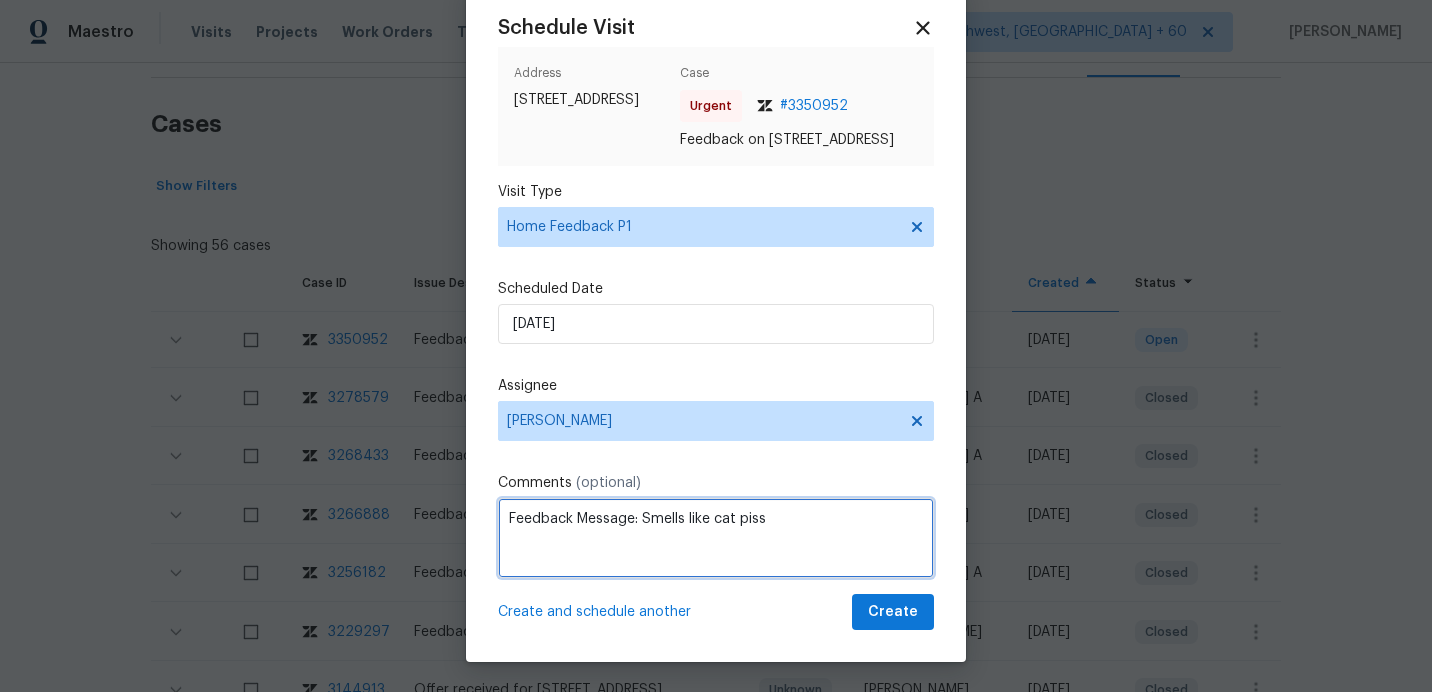 type on "Feedback Message: Smells like cat piss" 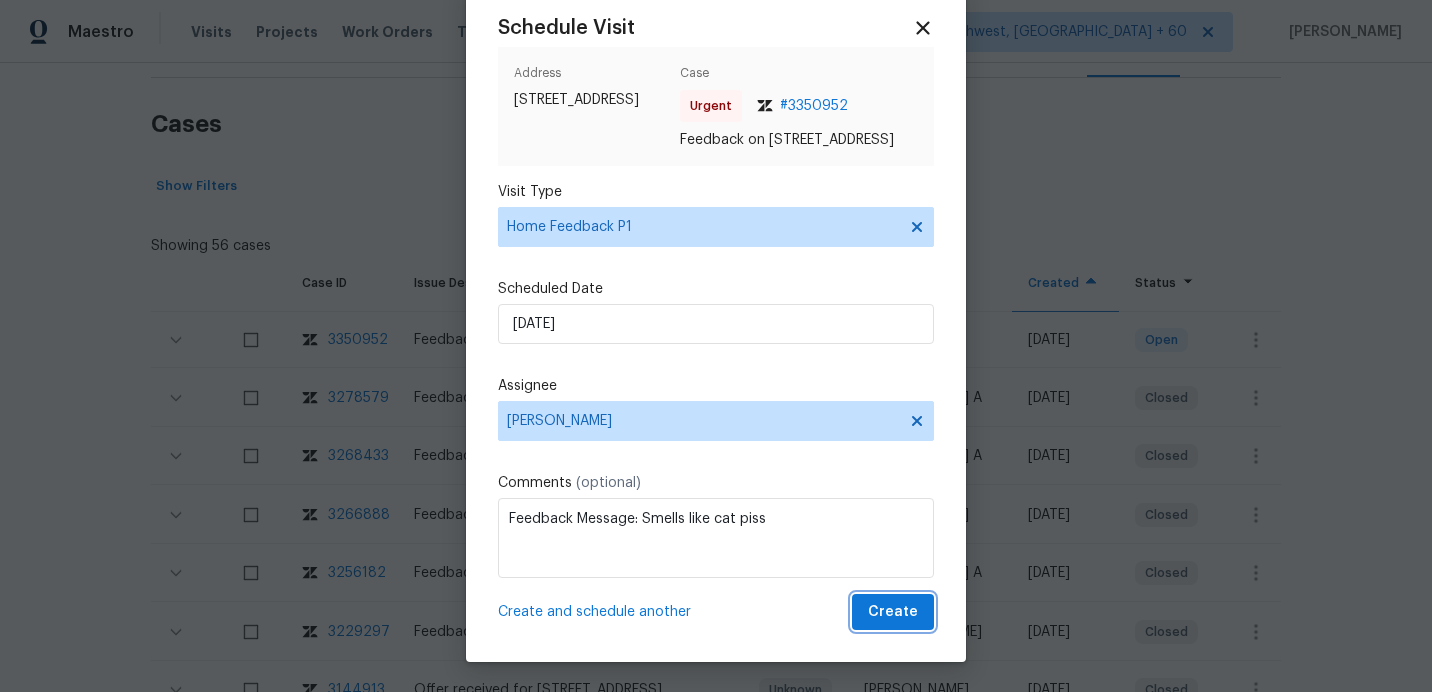 click on "Create" at bounding box center (893, 612) 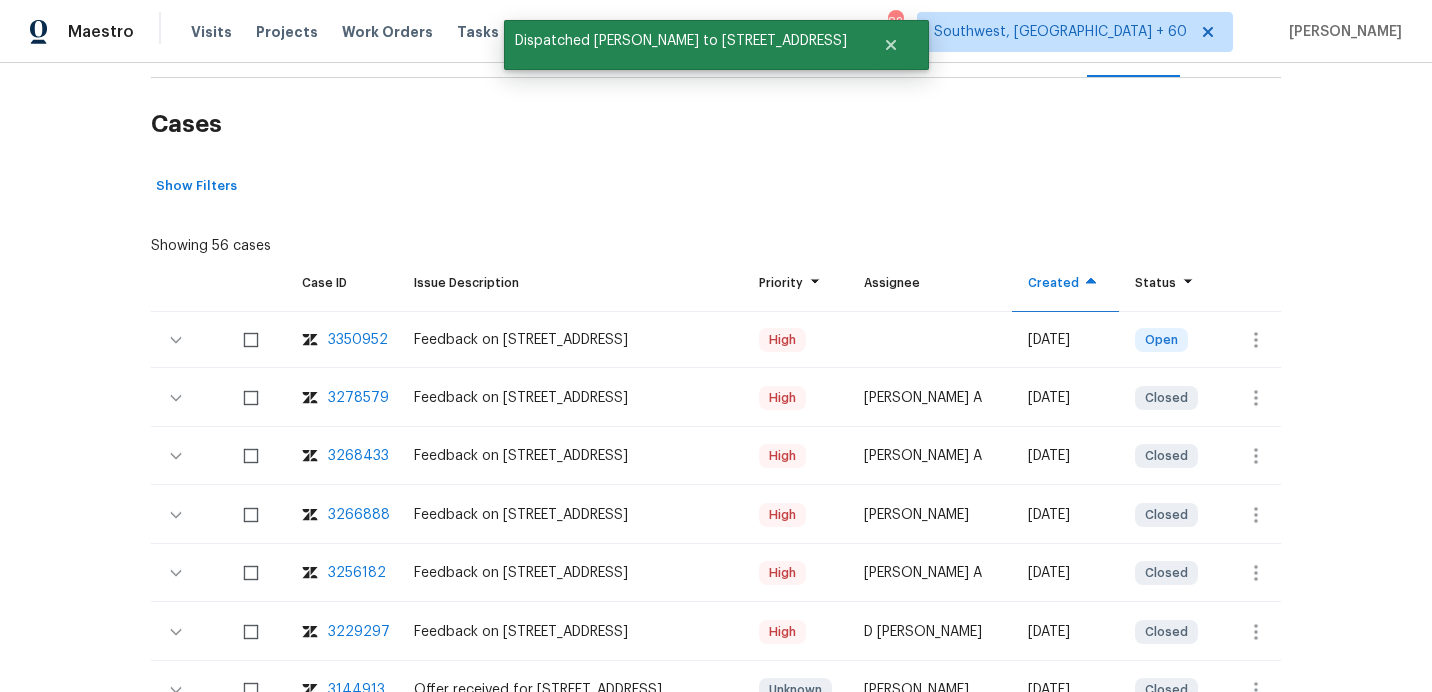 scroll, scrollTop: 0, scrollLeft: 0, axis: both 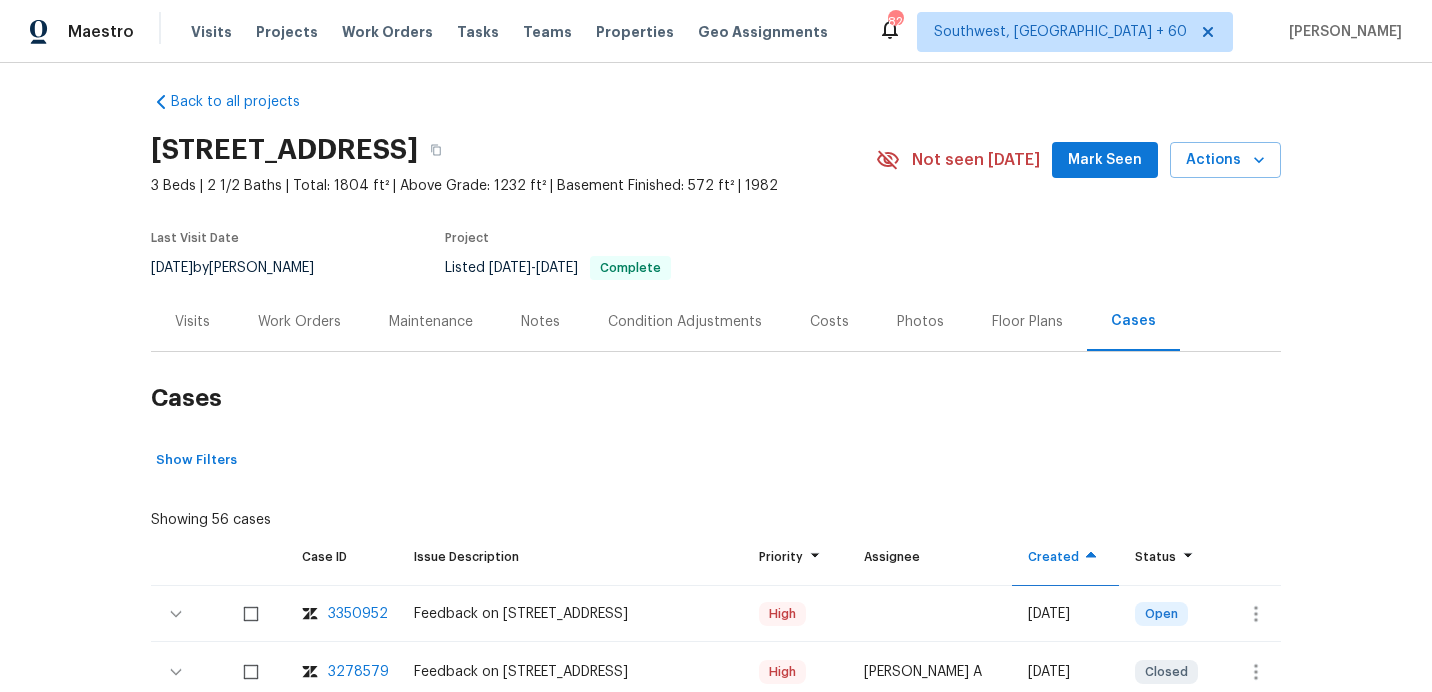 click on "Visits" at bounding box center [192, 322] 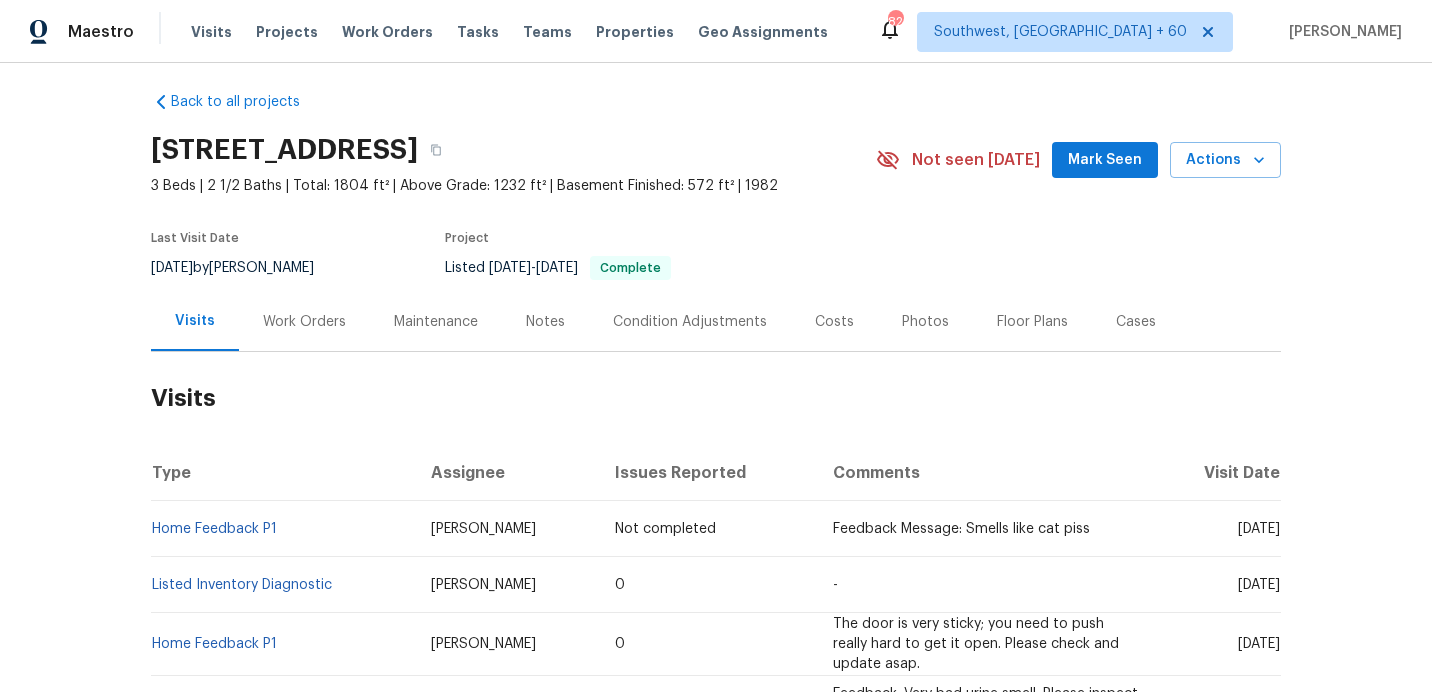 click on "Cases" at bounding box center [1136, 322] 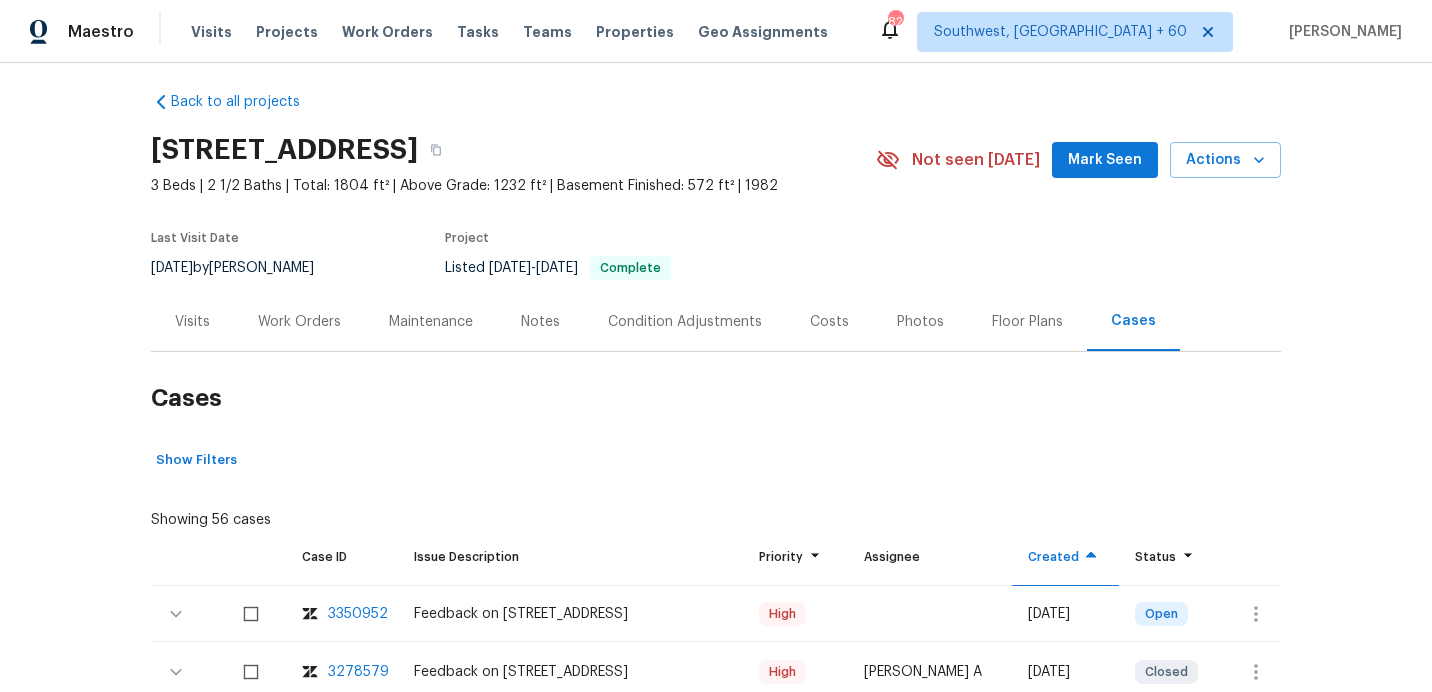 click on "Visits" at bounding box center (192, 322) 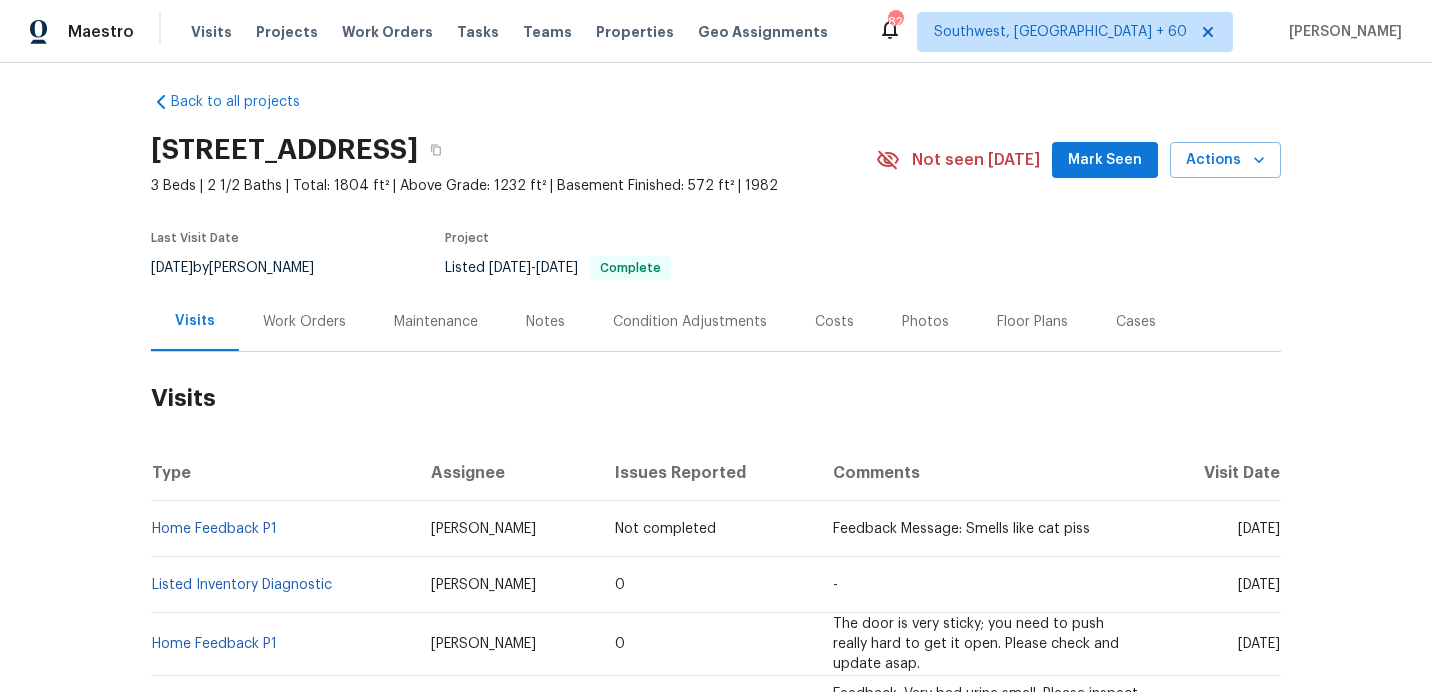 click on "Cases" at bounding box center (1136, 322) 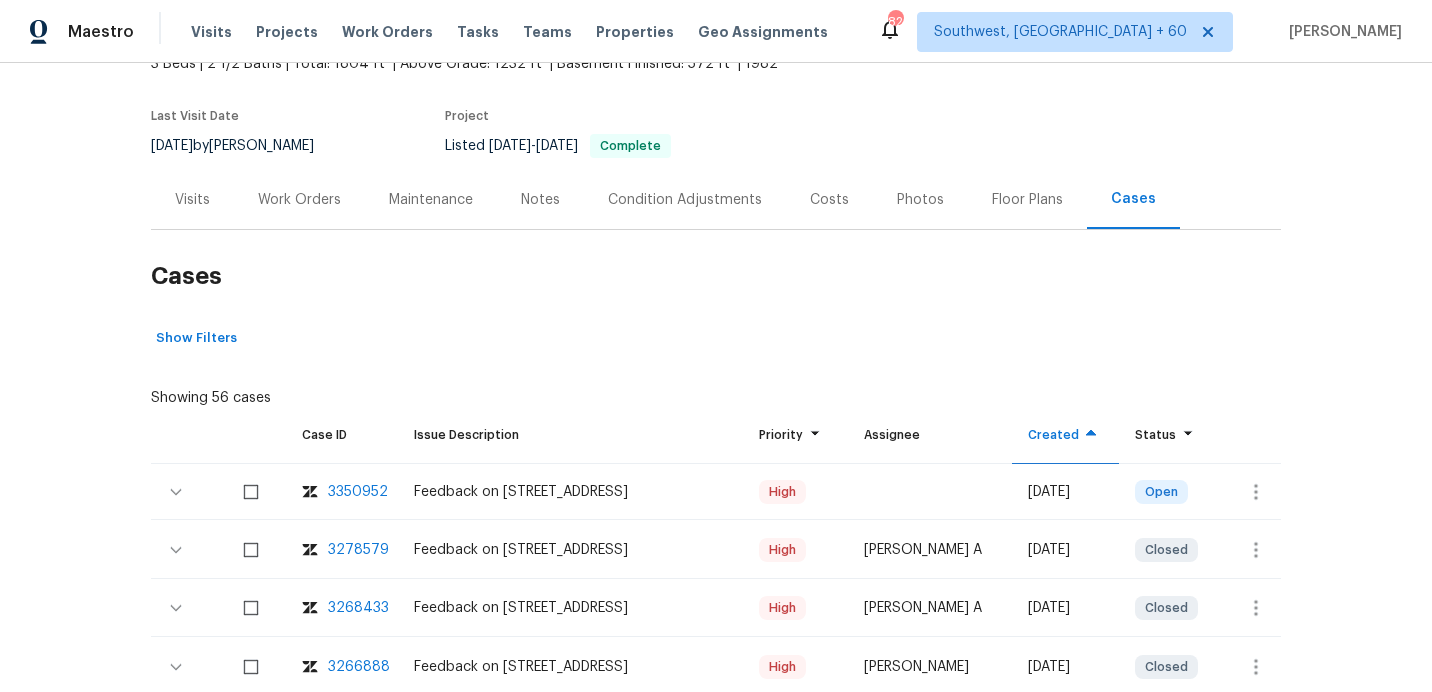 scroll, scrollTop: 141, scrollLeft: 0, axis: vertical 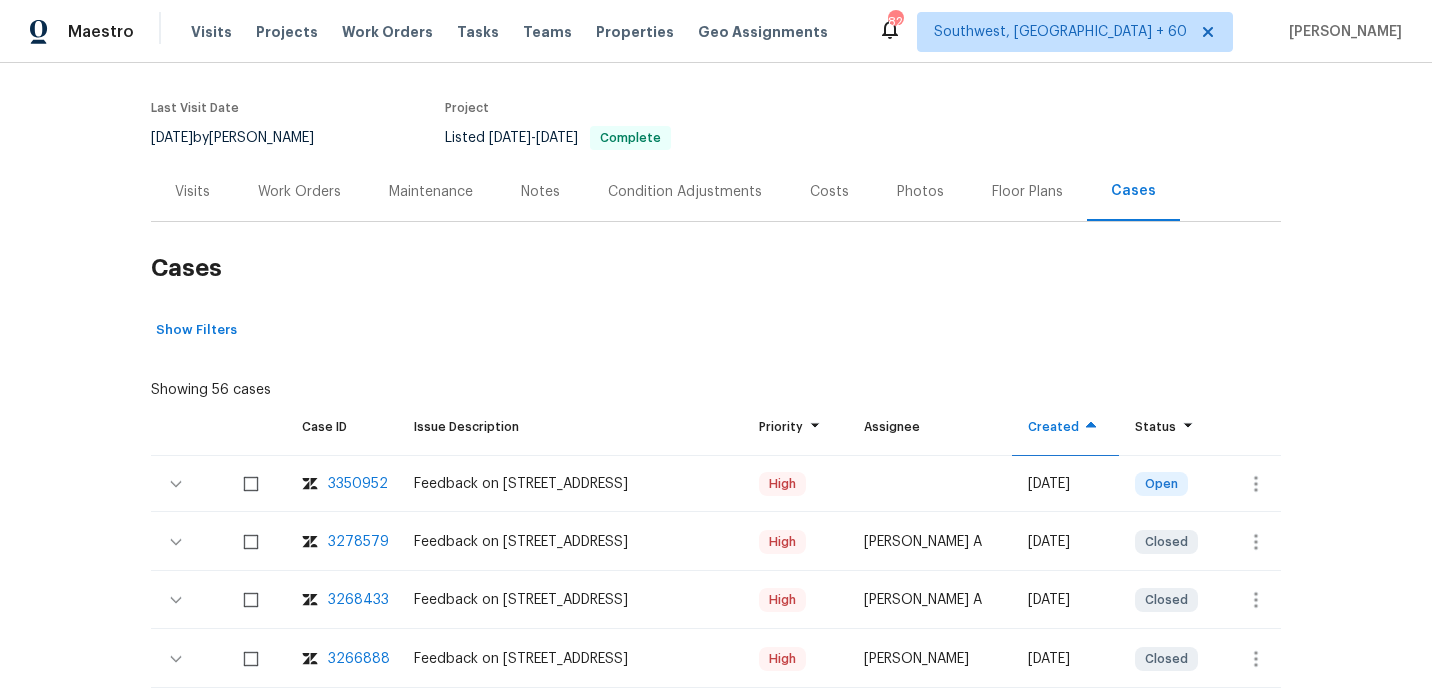 click on "Visits" at bounding box center (192, 192) 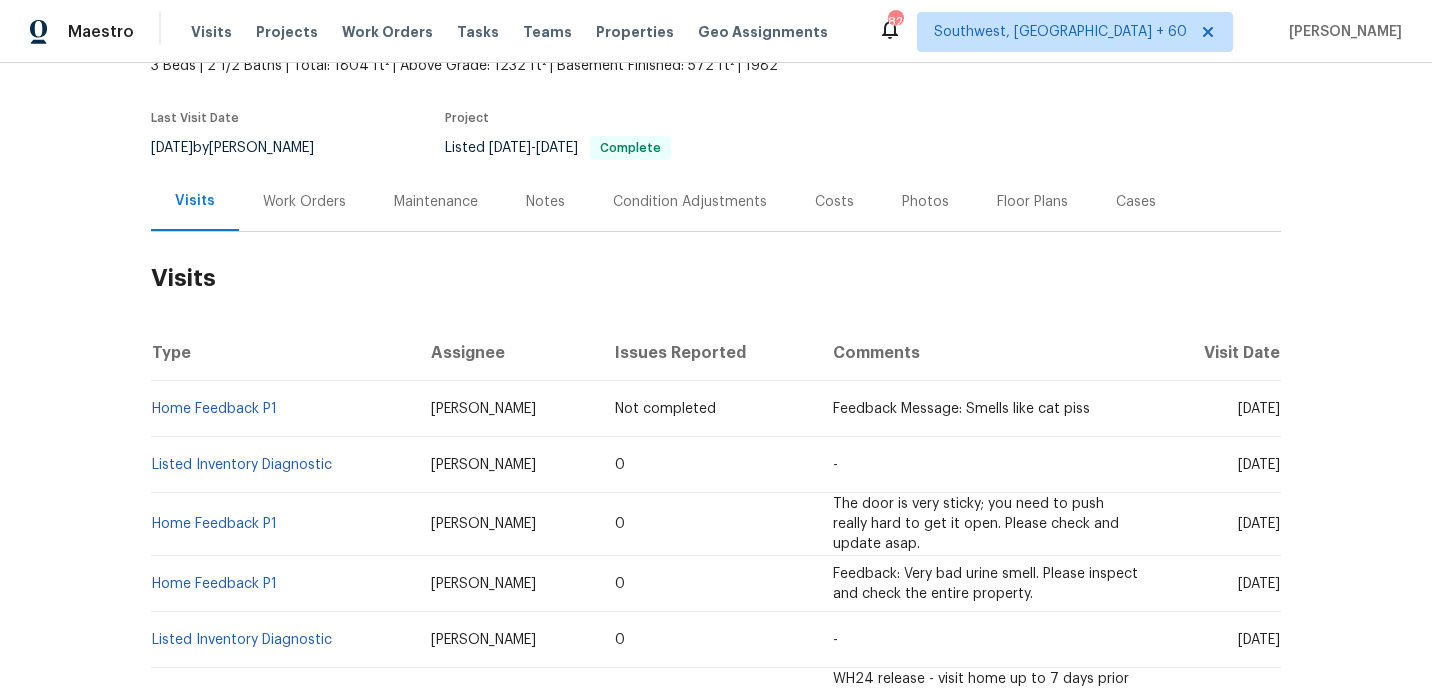 scroll, scrollTop: 128, scrollLeft: 0, axis: vertical 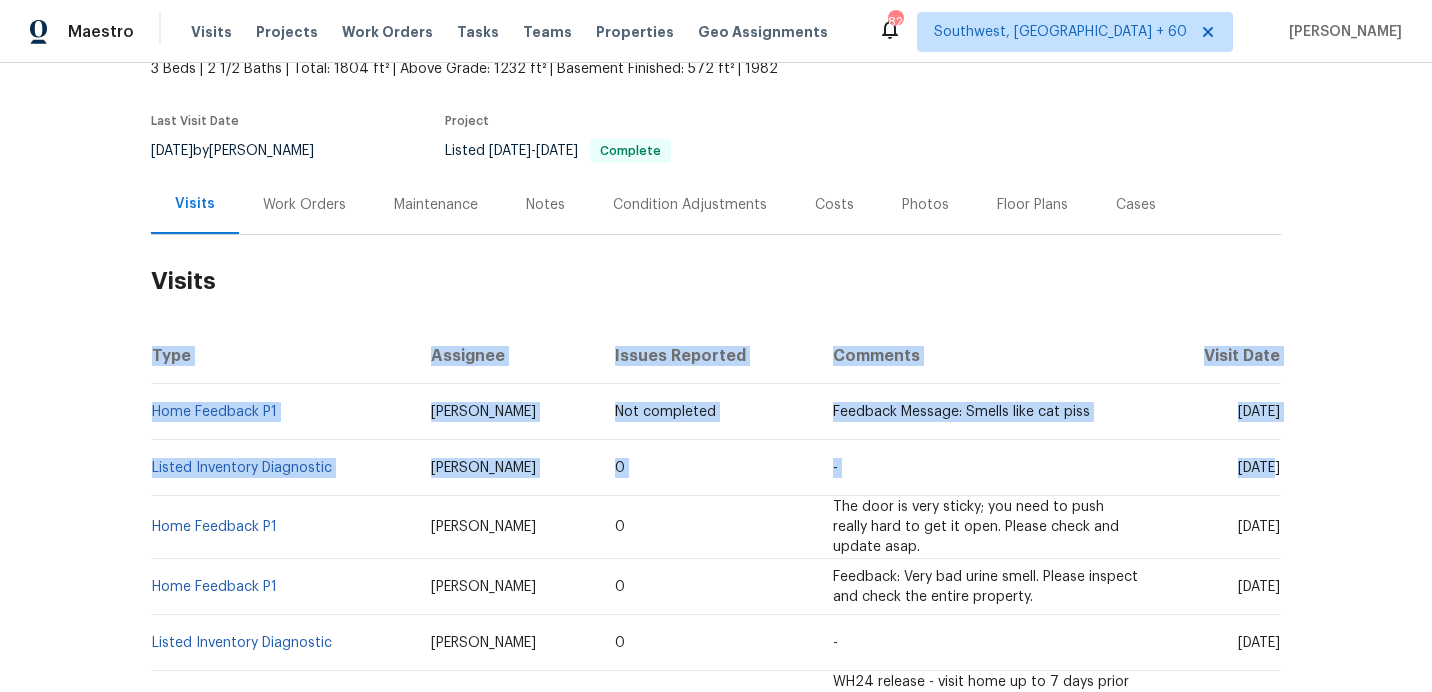 drag, startPoint x: 1204, startPoint y: 470, endPoint x: 1295, endPoint y: 470, distance: 91 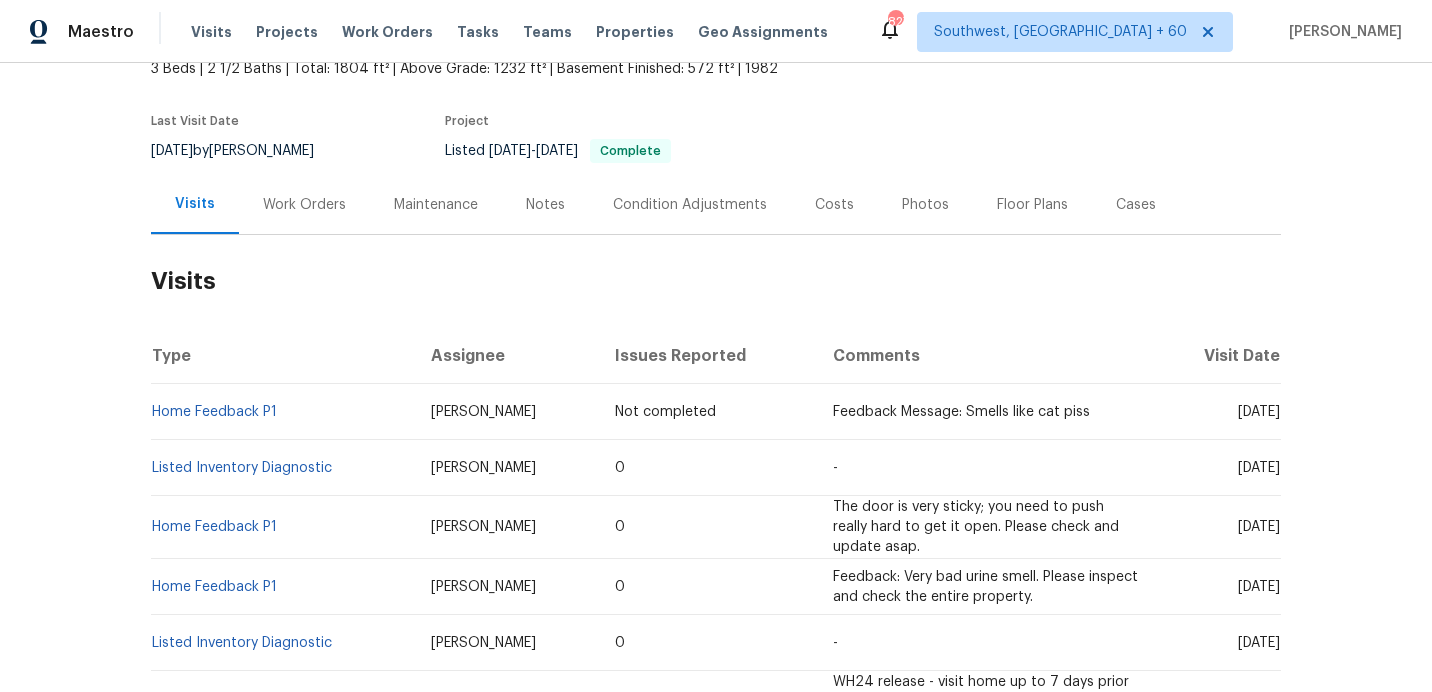 drag, startPoint x: 1207, startPoint y: 468, endPoint x: 1280, endPoint y: 465, distance: 73.061615 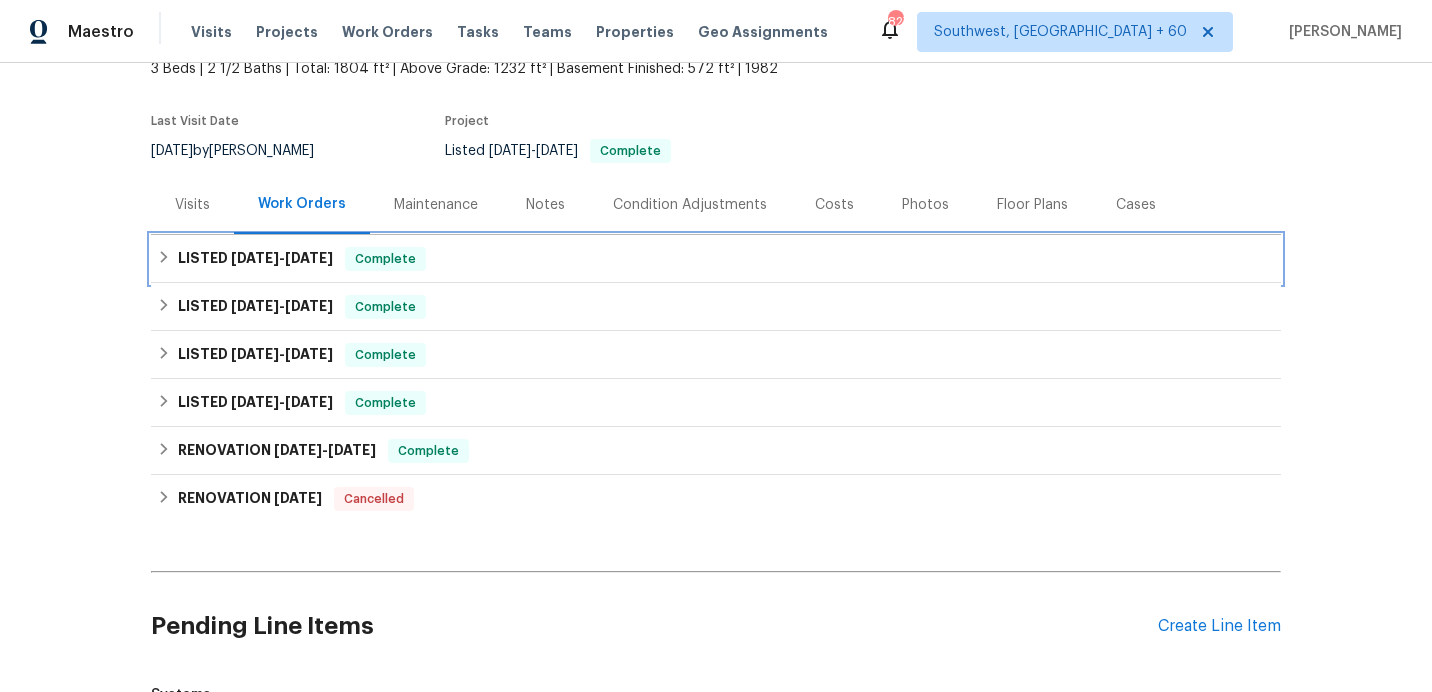click on "[DATE]" at bounding box center [255, 258] 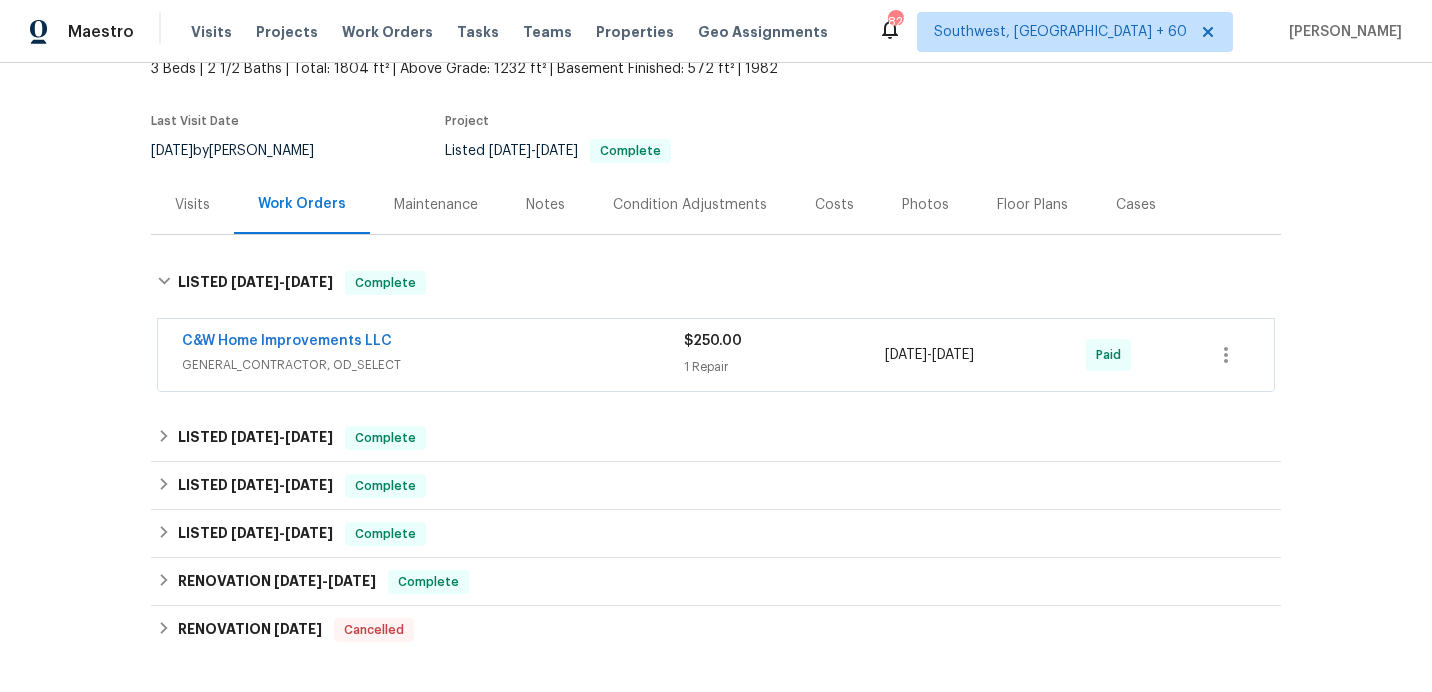 drag, startPoint x: 885, startPoint y: 356, endPoint x: 1034, endPoint y: 354, distance: 149.01343 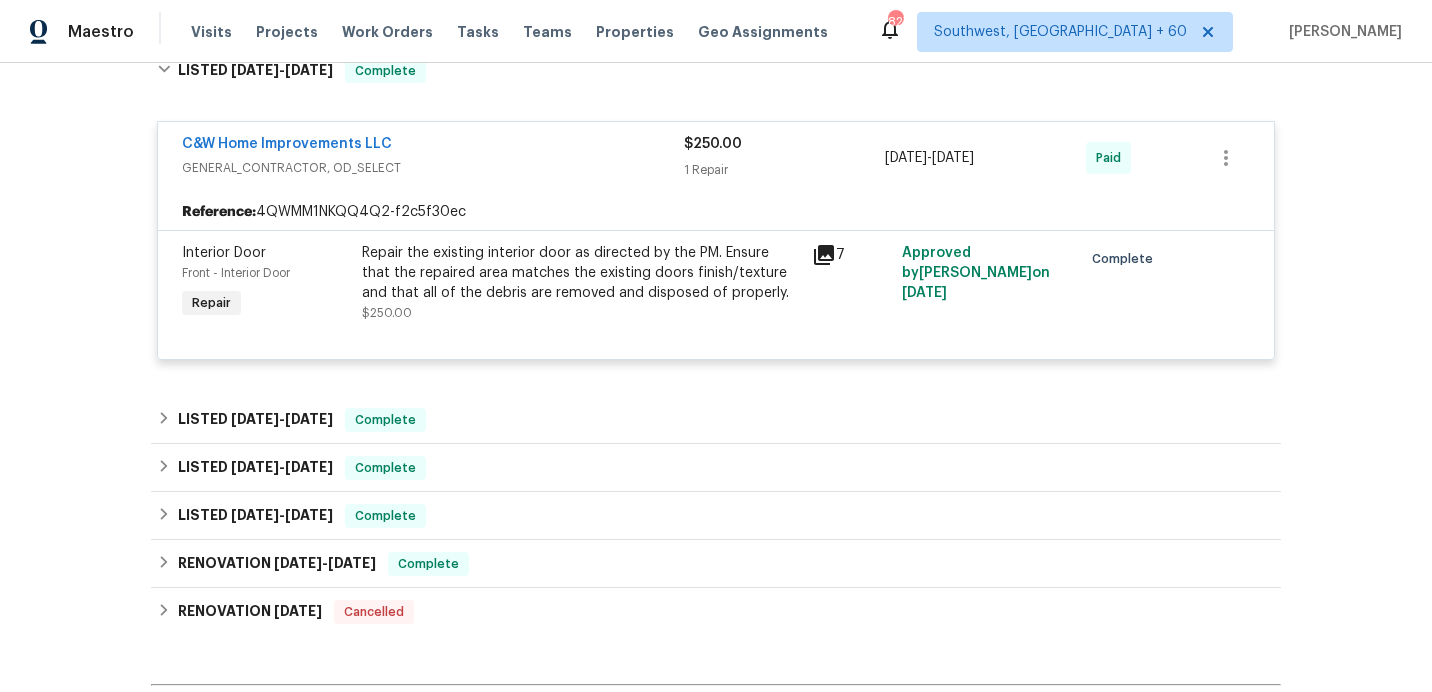 scroll, scrollTop: 317, scrollLeft: 0, axis: vertical 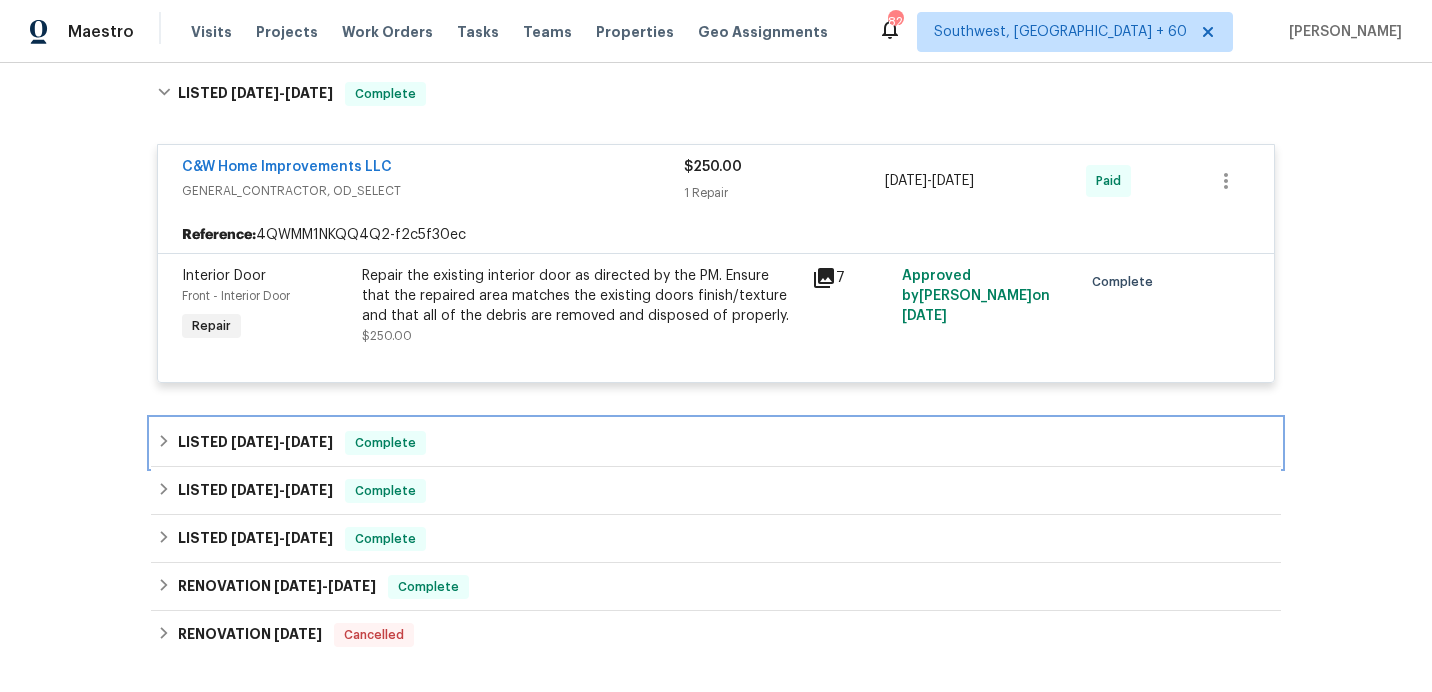 click on "[DATE]" at bounding box center [255, 442] 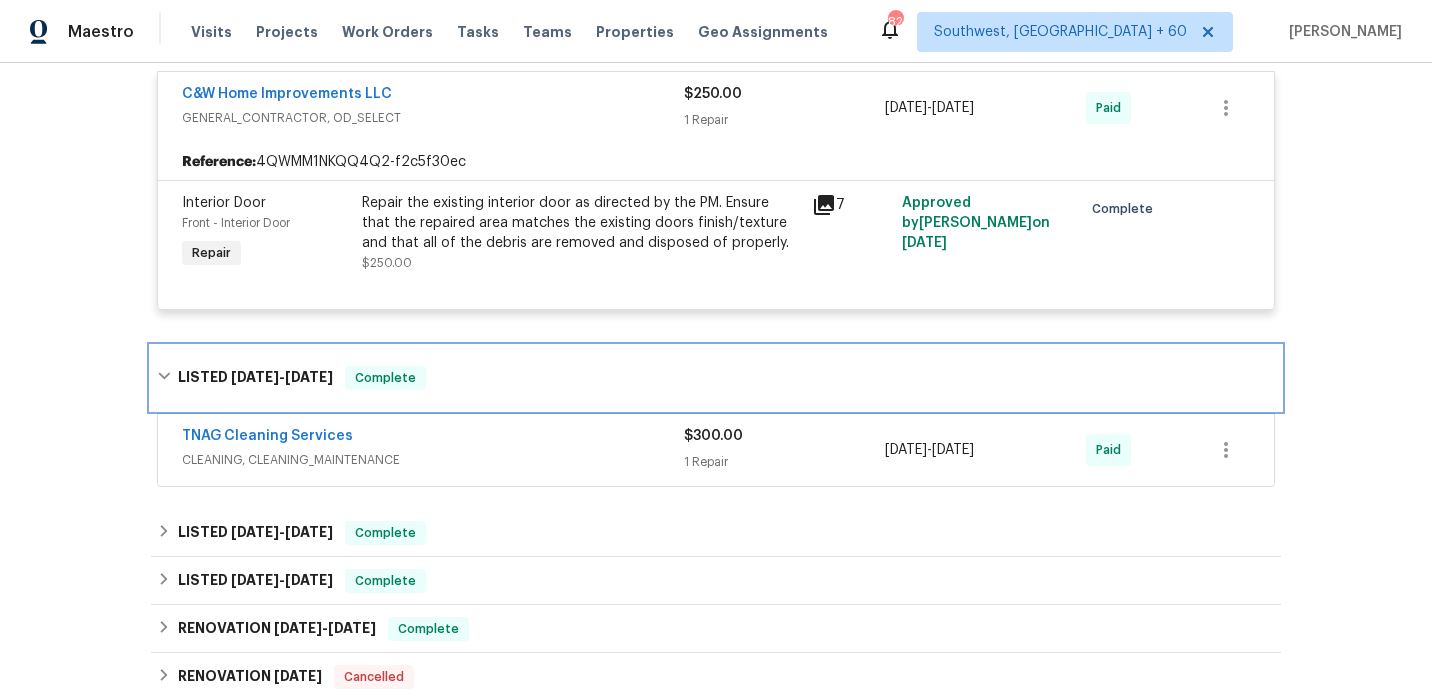 scroll, scrollTop: 485, scrollLeft: 0, axis: vertical 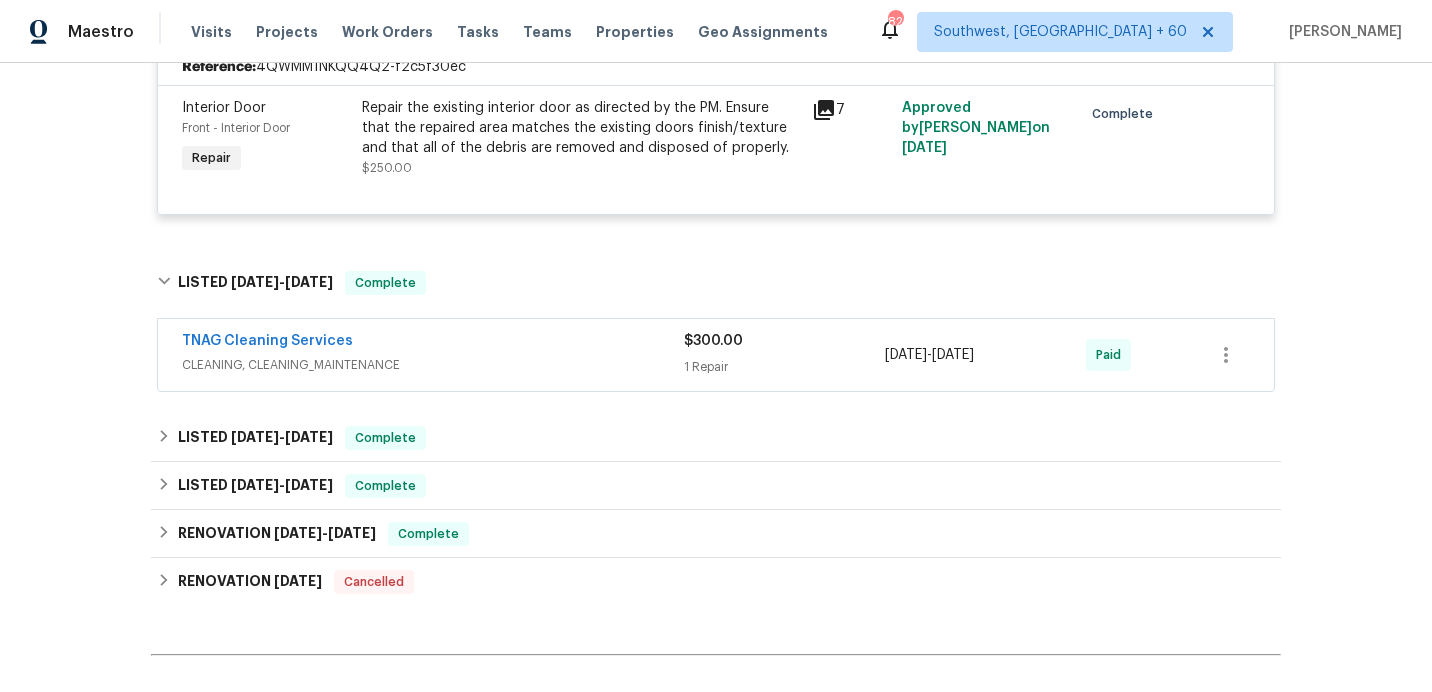 click on "CLEANING, CLEANING_MAINTENANCE" at bounding box center [433, 365] 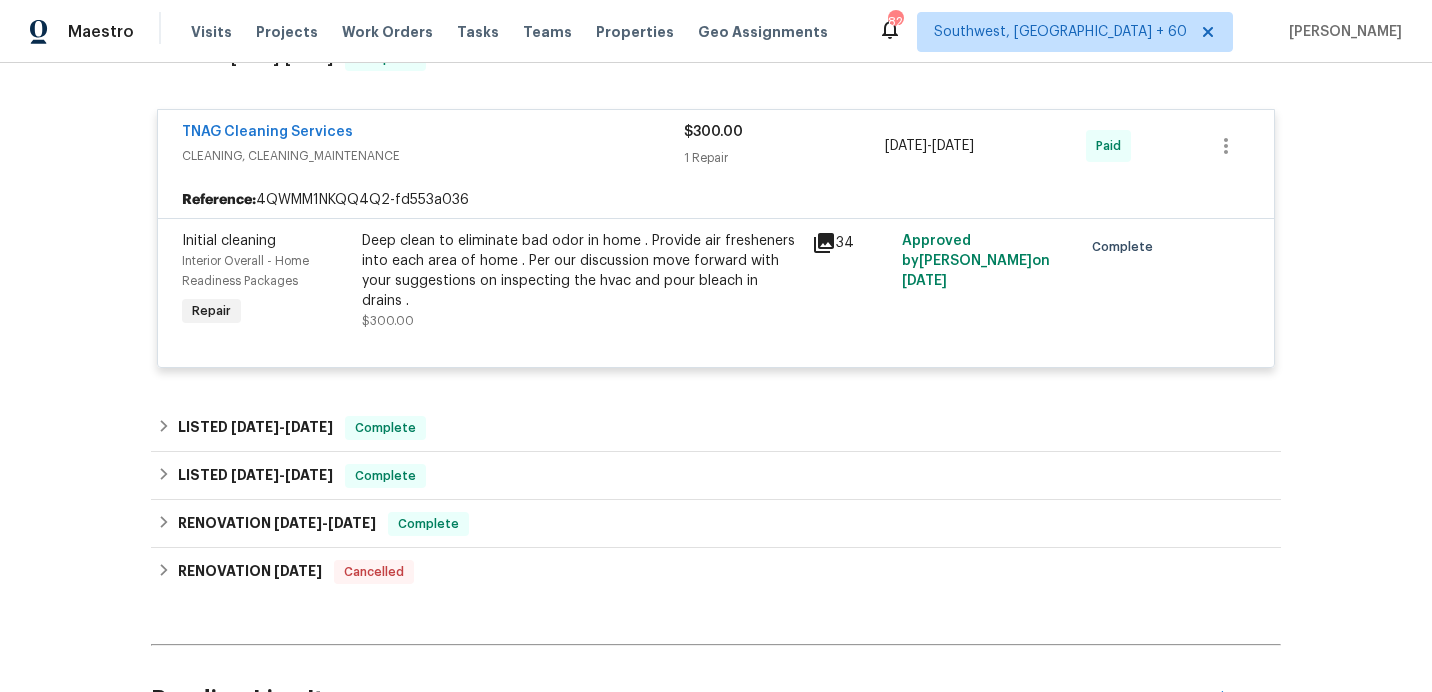 scroll, scrollTop: 728, scrollLeft: 0, axis: vertical 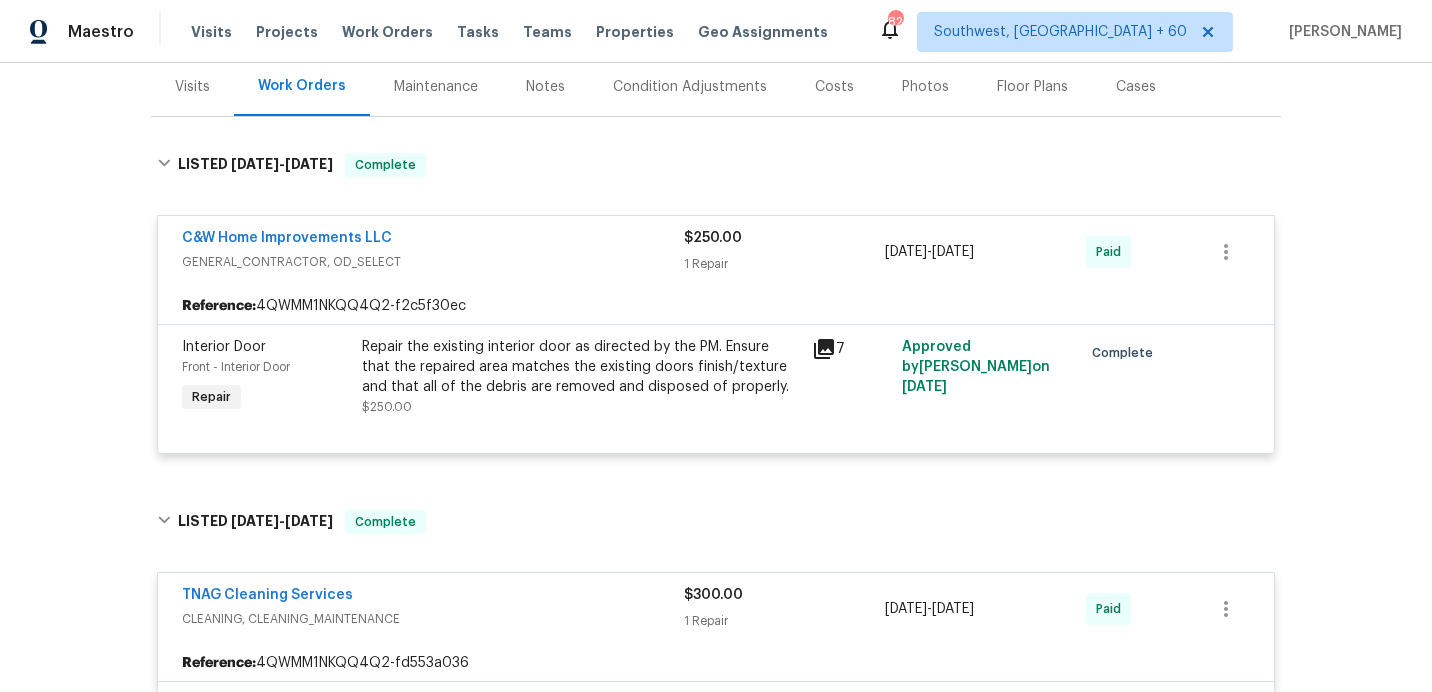 click on "Visits" at bounding box center (192, 87) 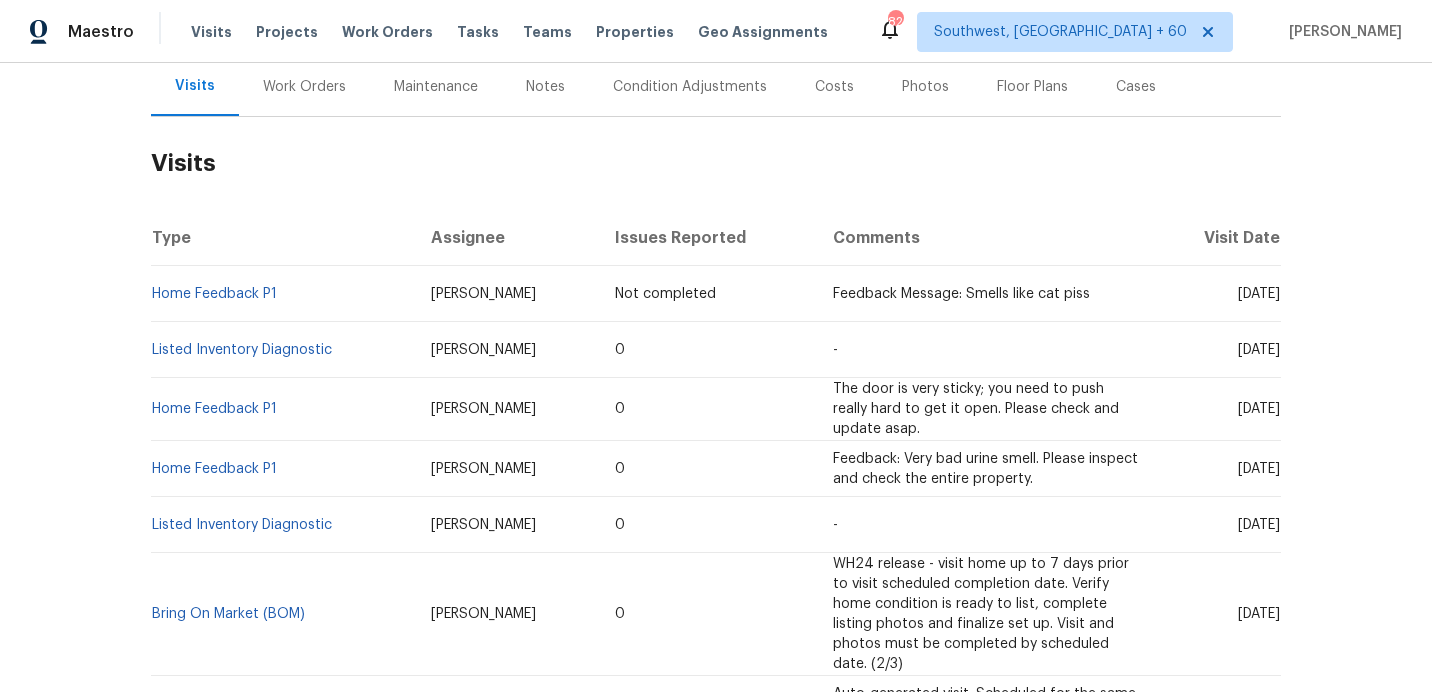 scroll, scrollTop: 245, scrollLeft: 0, axis: vertical 